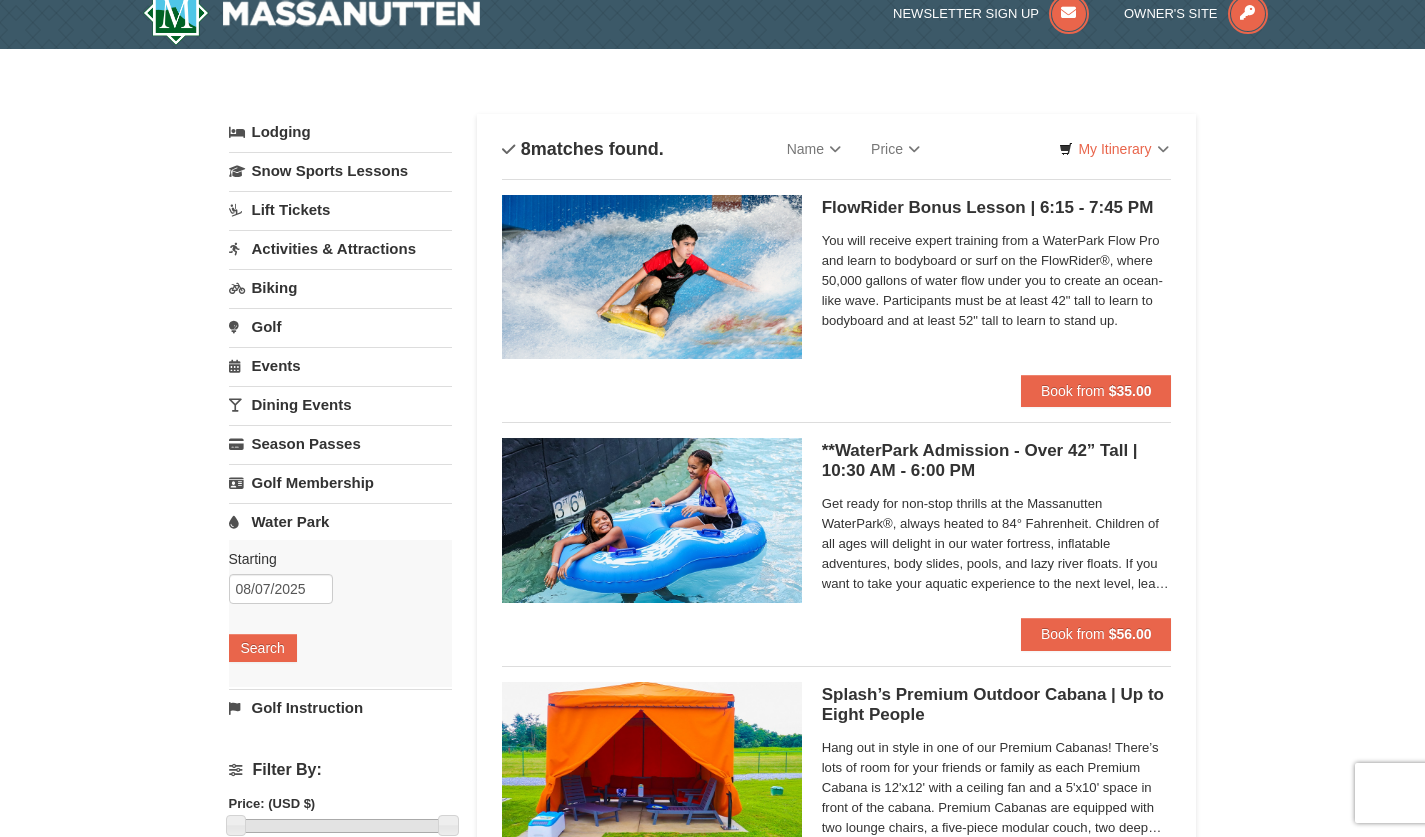 scroll, scrollTop: 153, scrollLeft: 0, axis: vertical 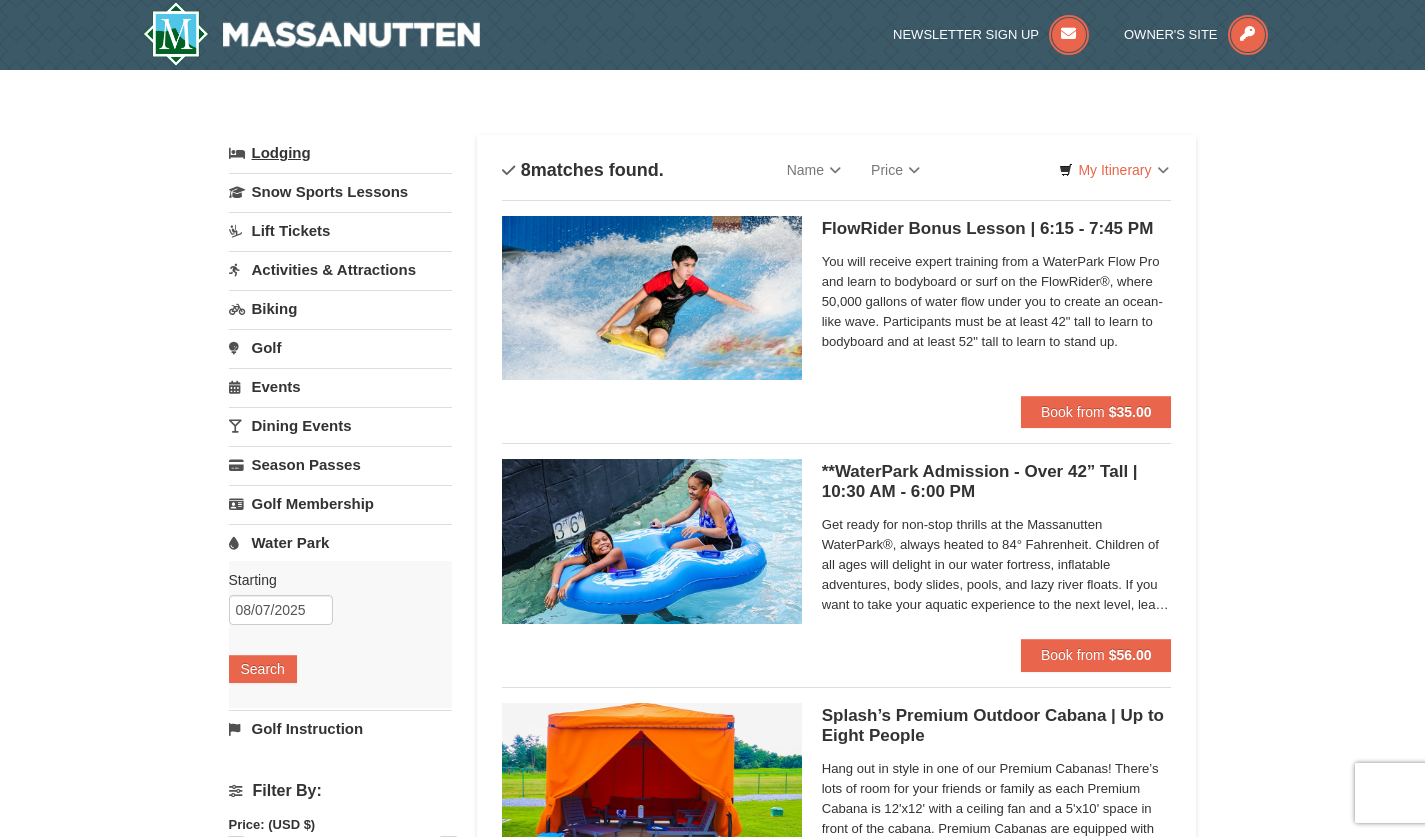 click on "Lodging" at bounding box center [340, 153] 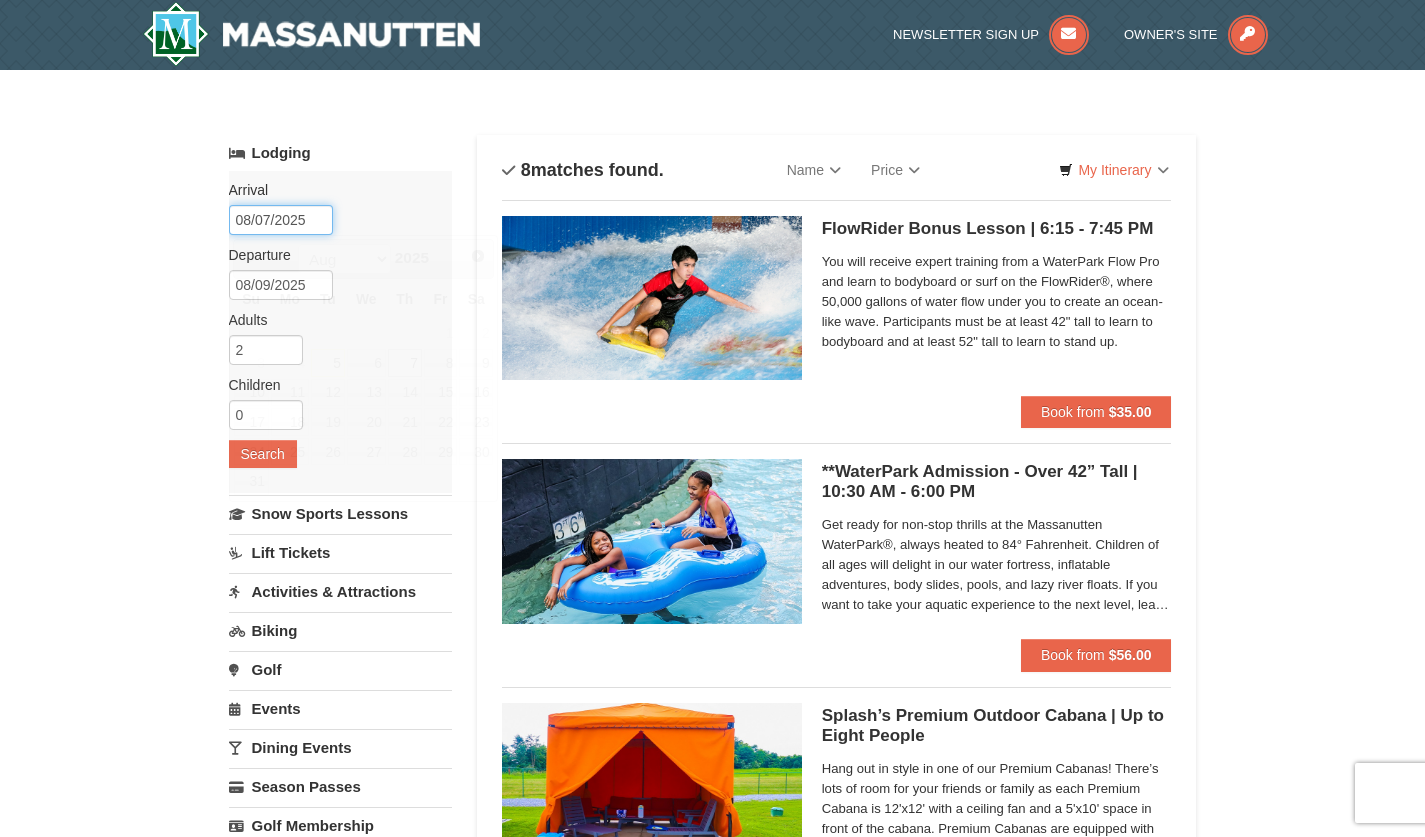 click on "08/07/2025" at bounding box center (281, 220) 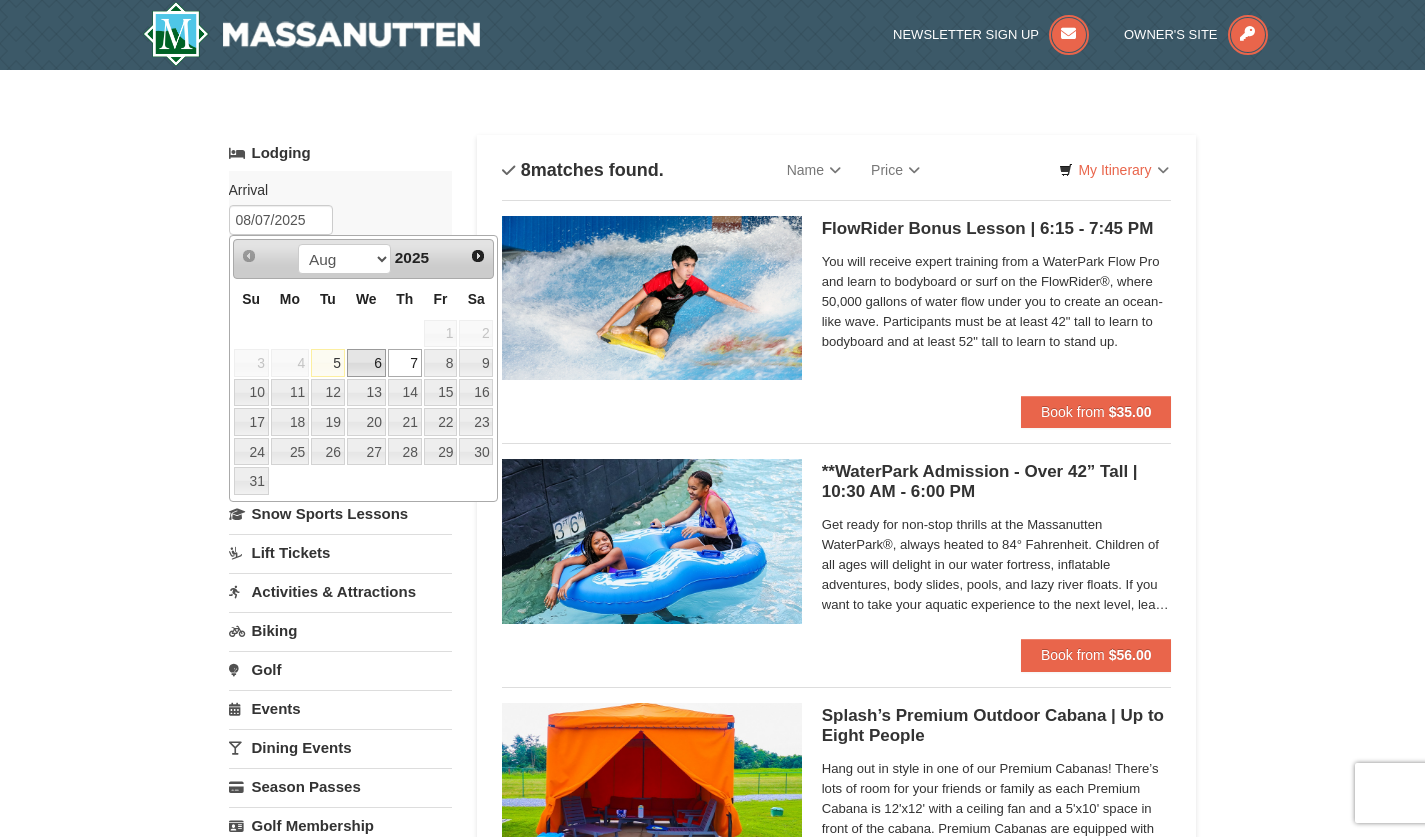 click on "6" at bounding box center [366, 363] 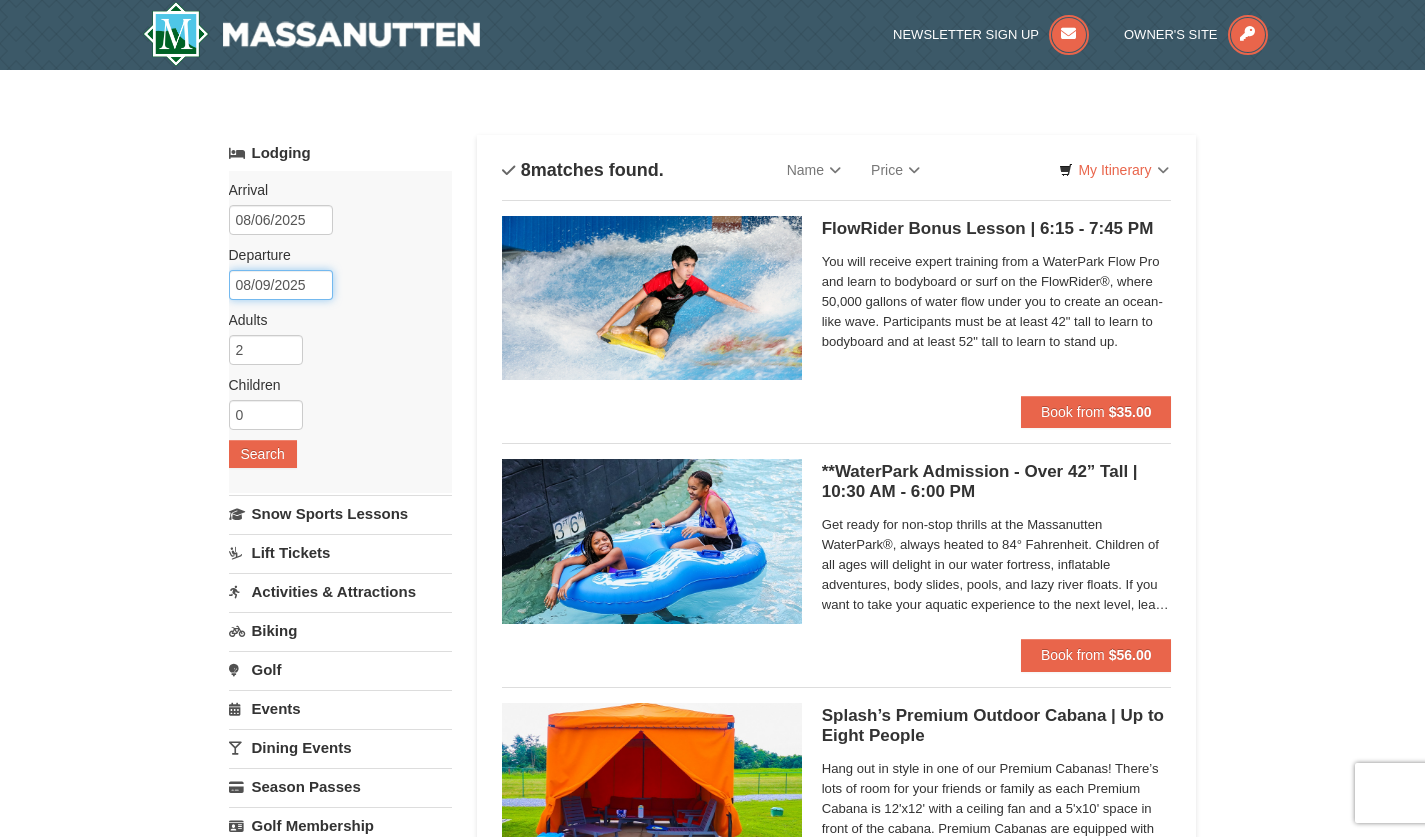 click on "08/09/2025" at bounding box center (281, 285) 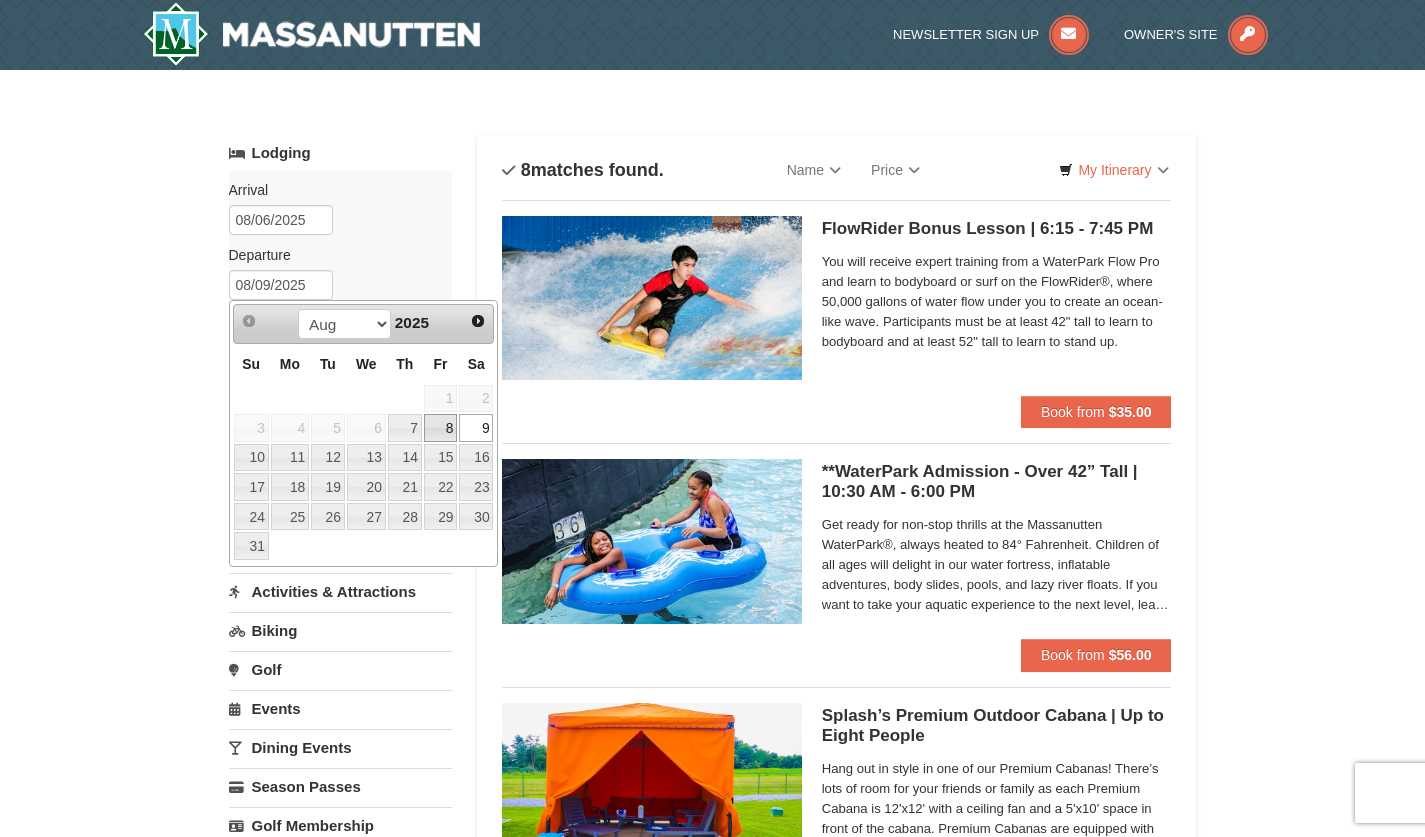 click on "8" at bounding box center (441, 428) 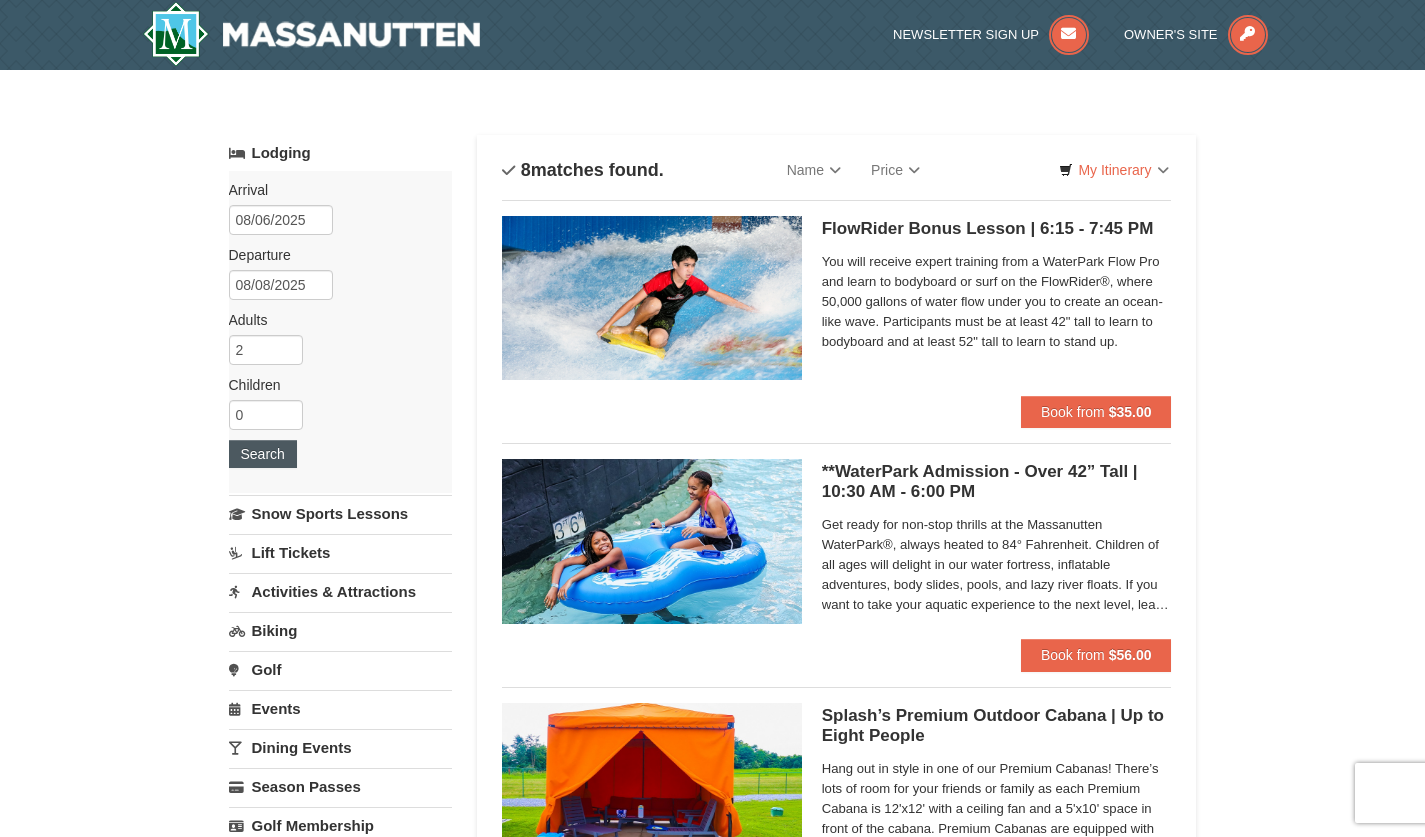 click on "Search" at bounding box center [263, 454] 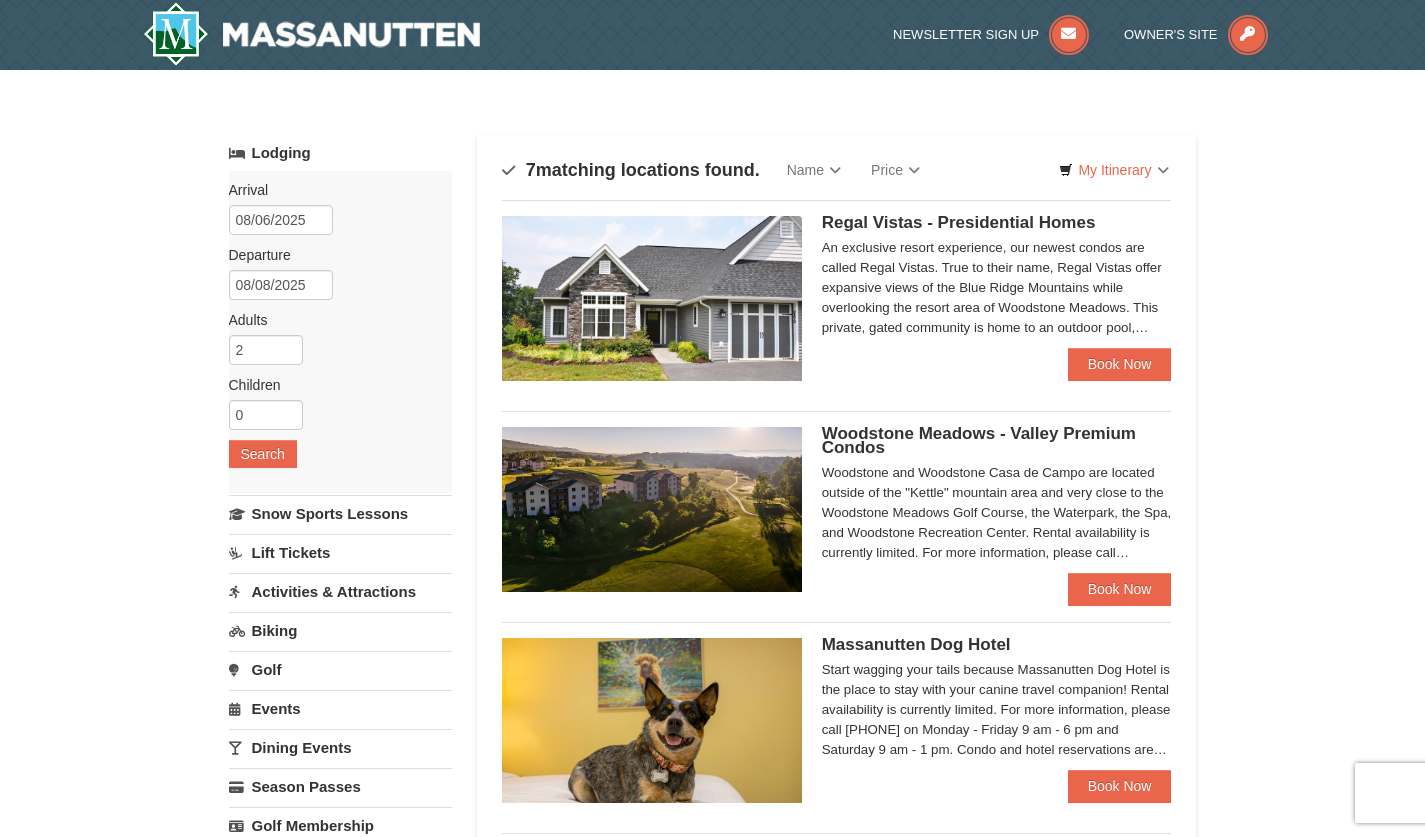 scroll, scrollTop: 0, scrollLeft: 0, axis: both 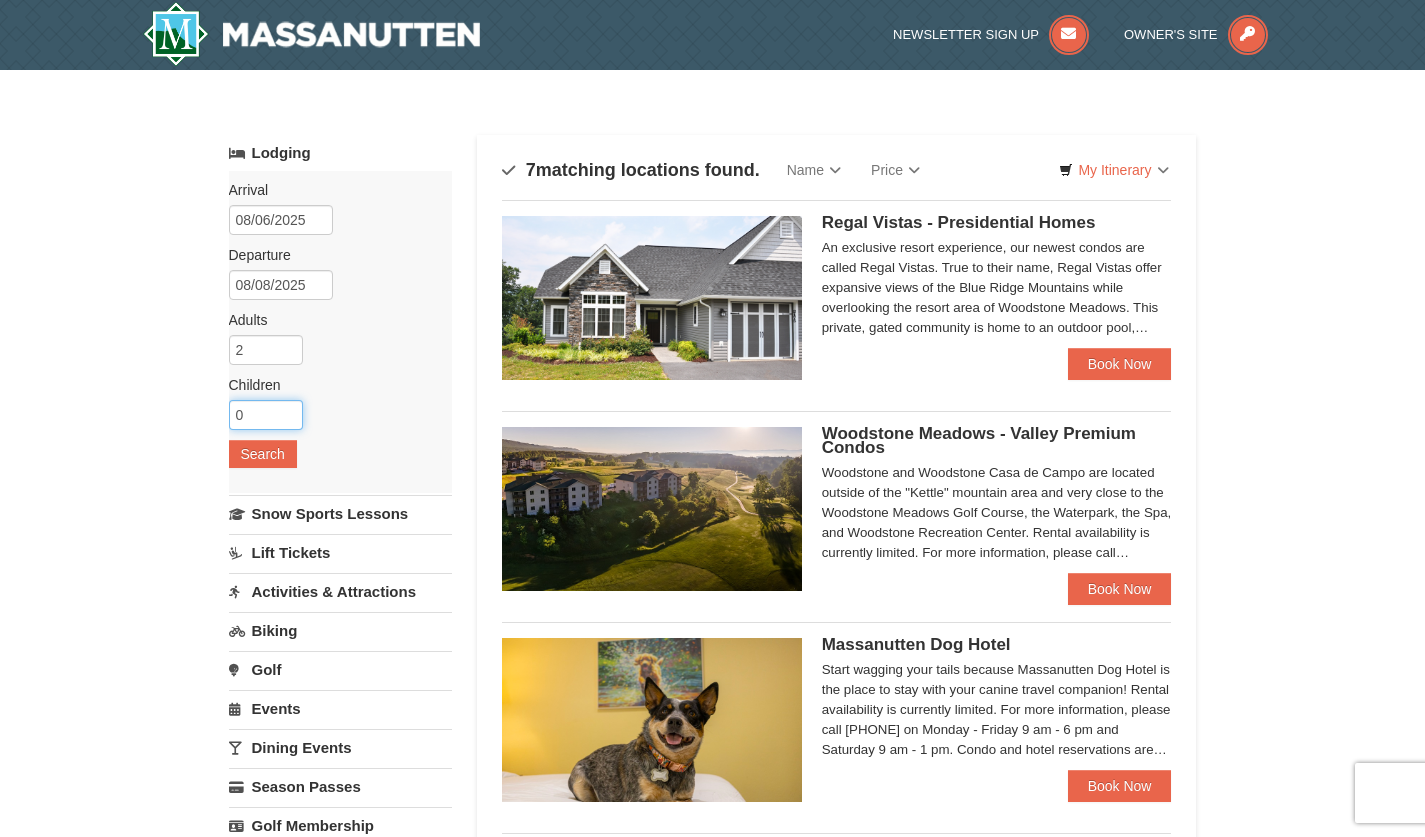 type on "1" 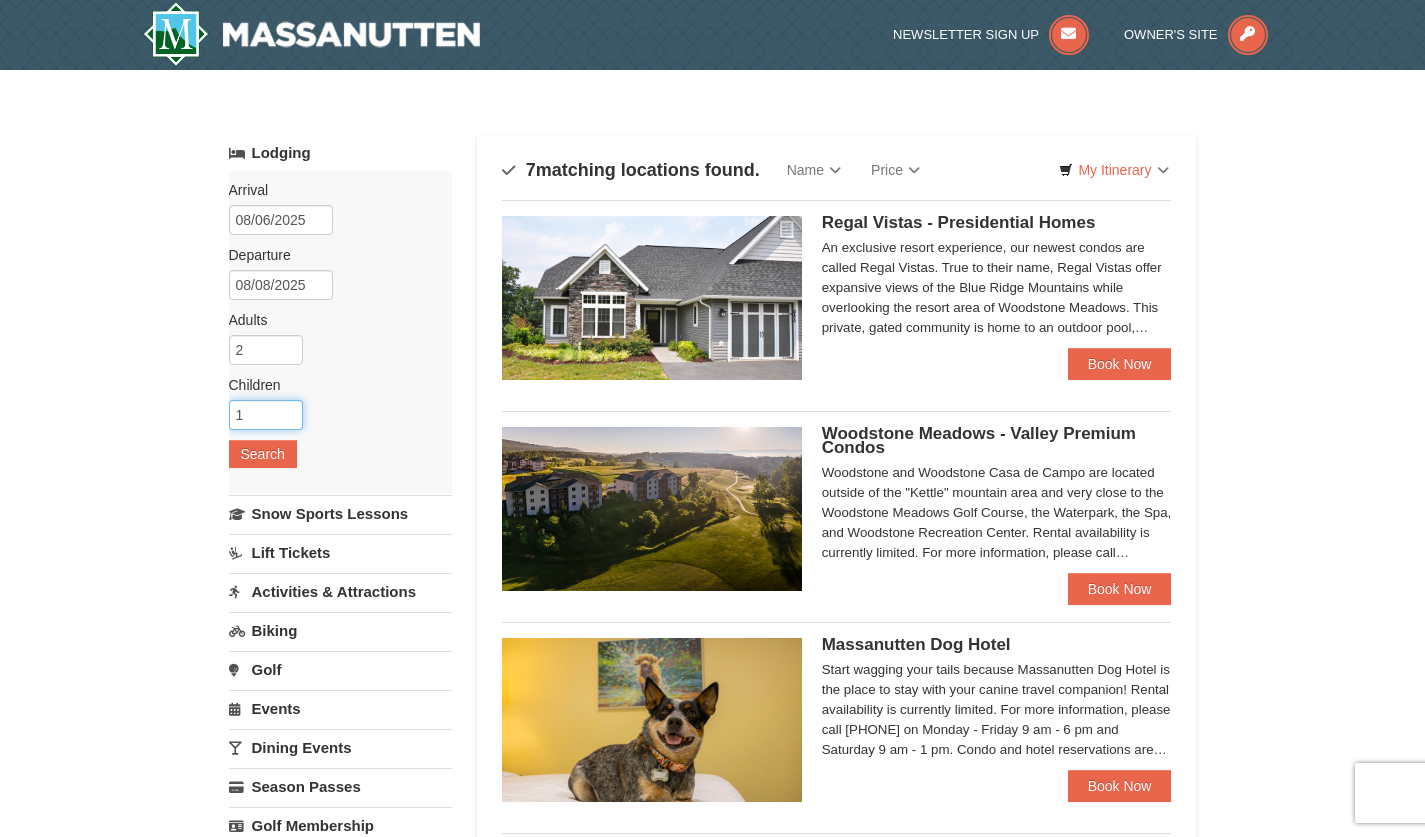 click on "1" at bounding box center [266, 415] 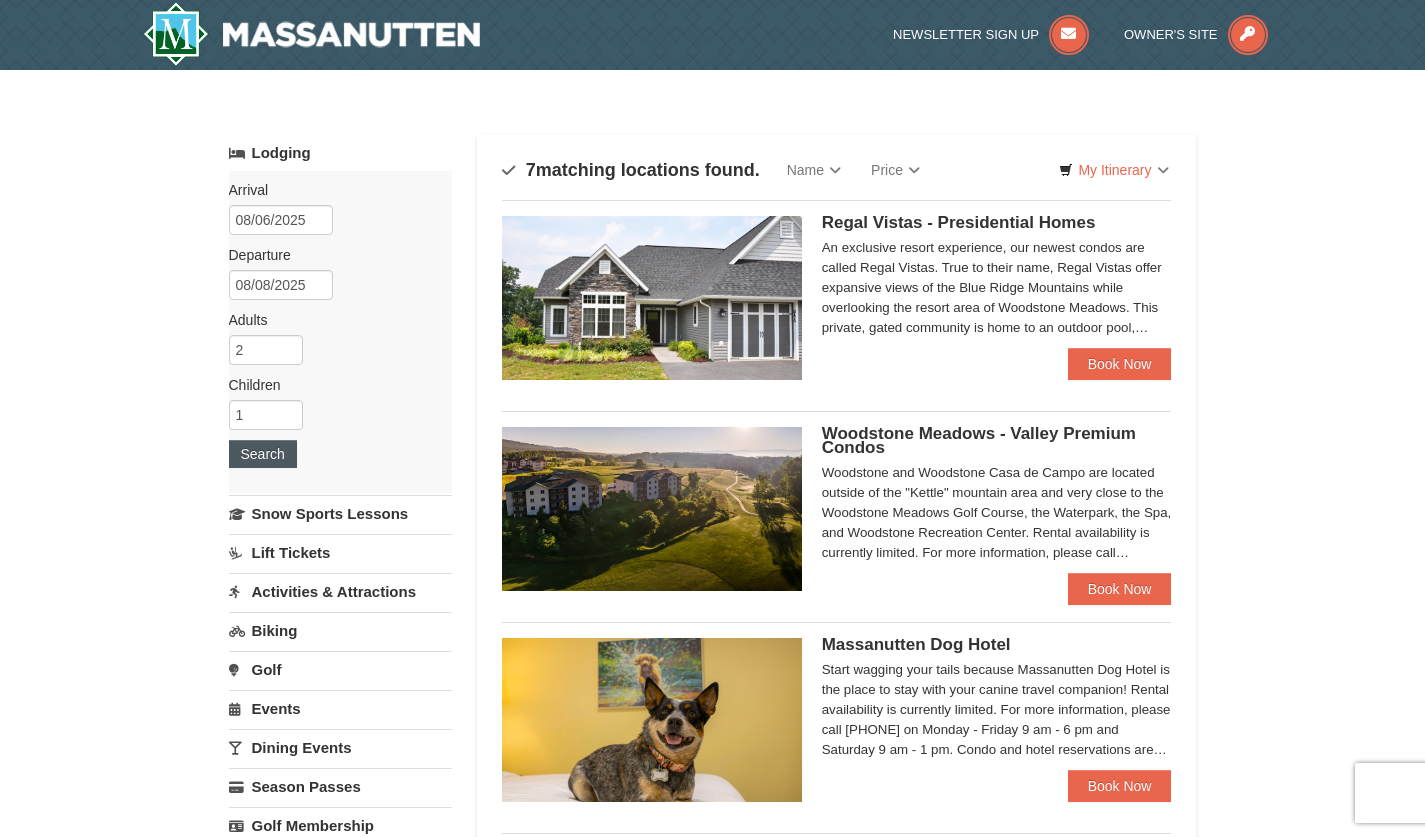 click on "Search" at bounding box center [263, 454] 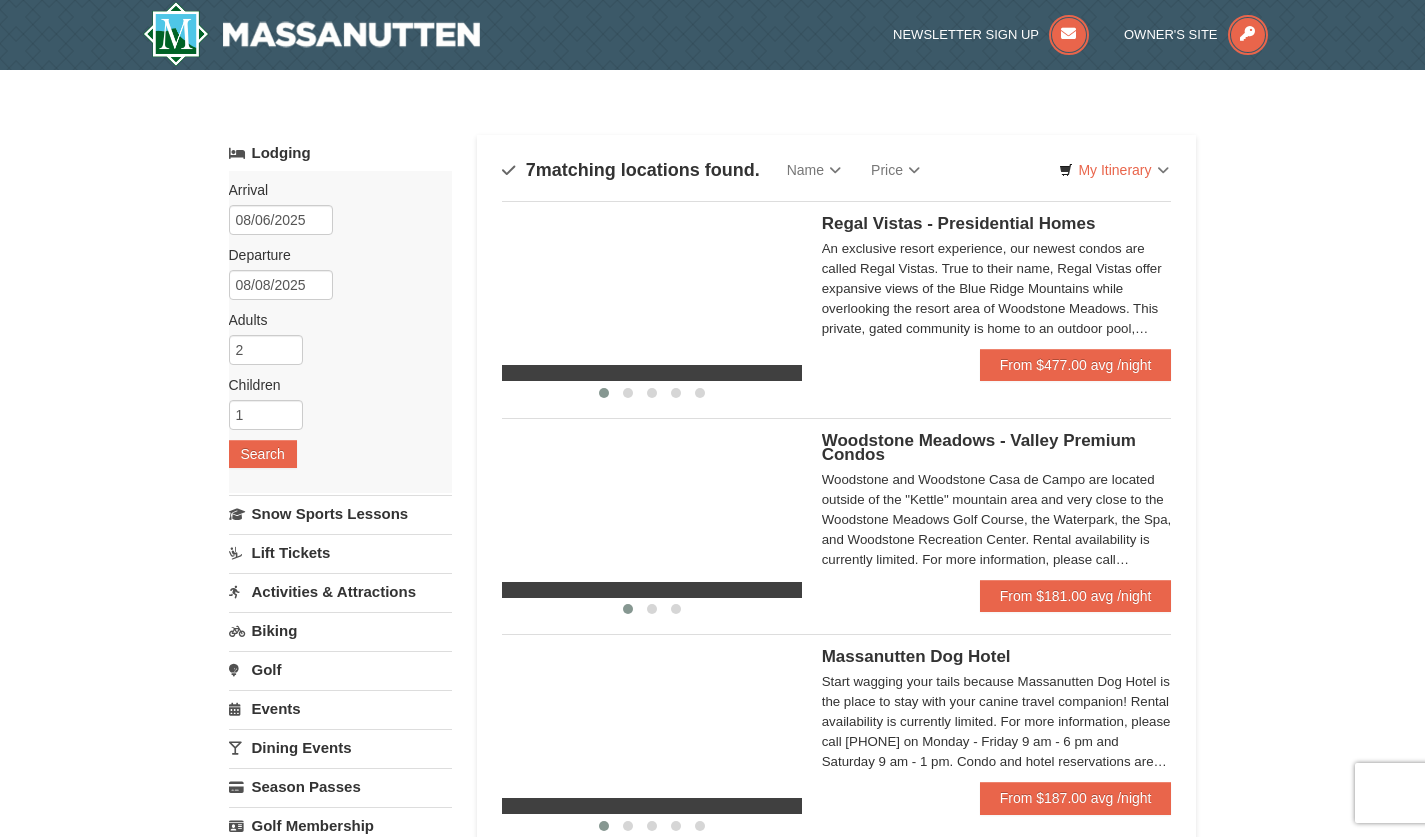 scroll, scrollTop: 0, scrollLeft: 0, axis: both 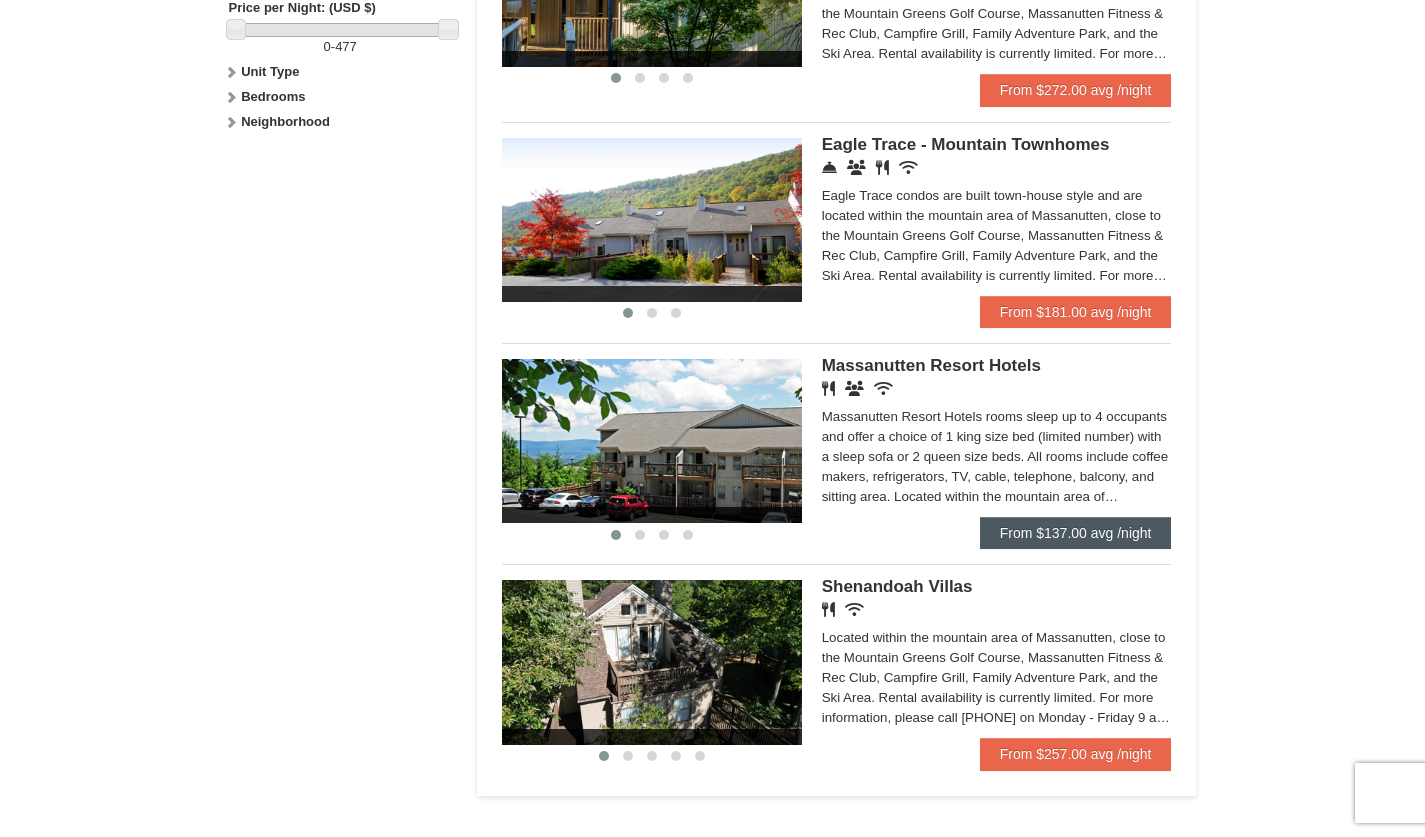 click on "From $137.00 avg /night" at bounding box center (1076, 533) 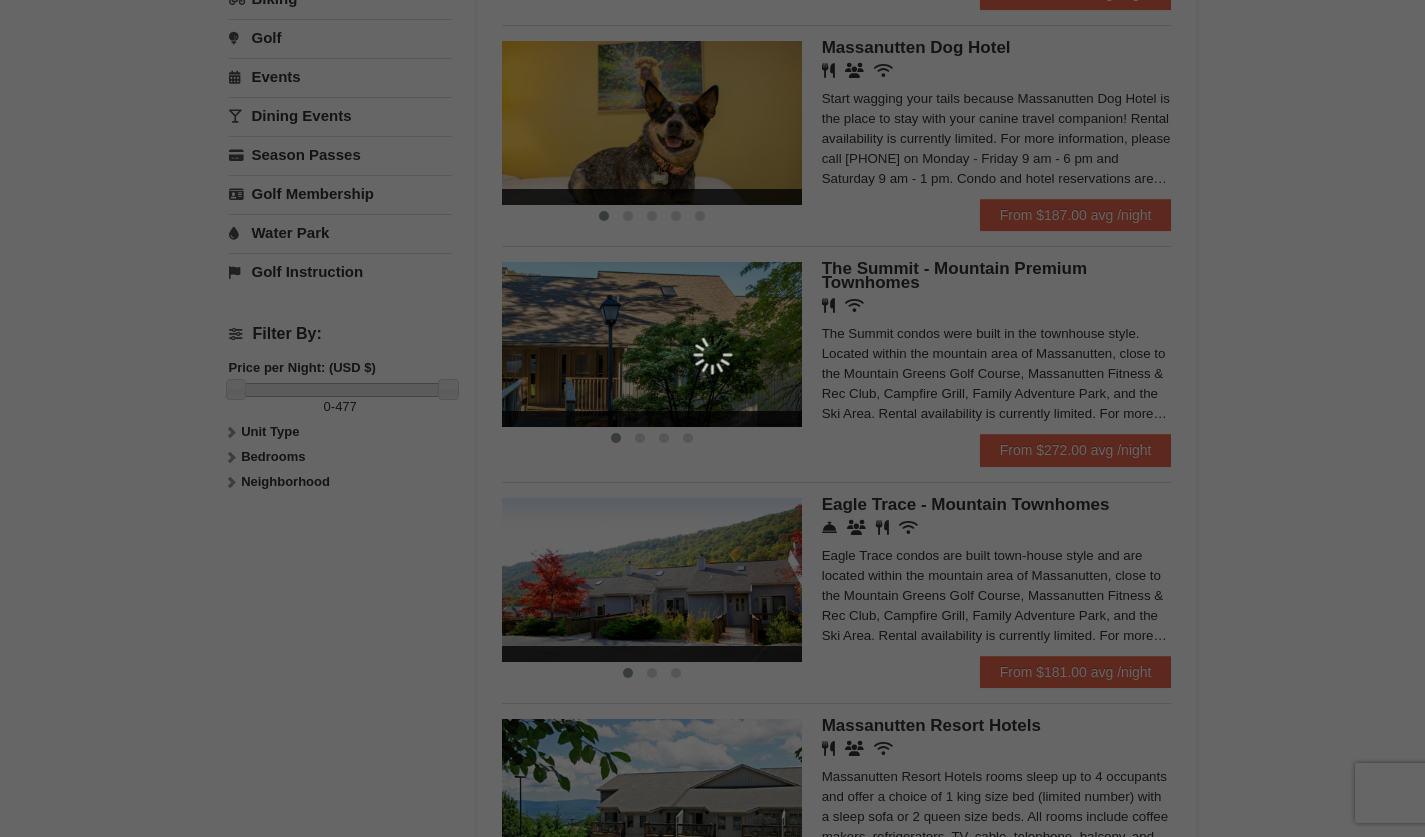 scroll, scrollTop: 0, scrollLeft: 0, axis: both 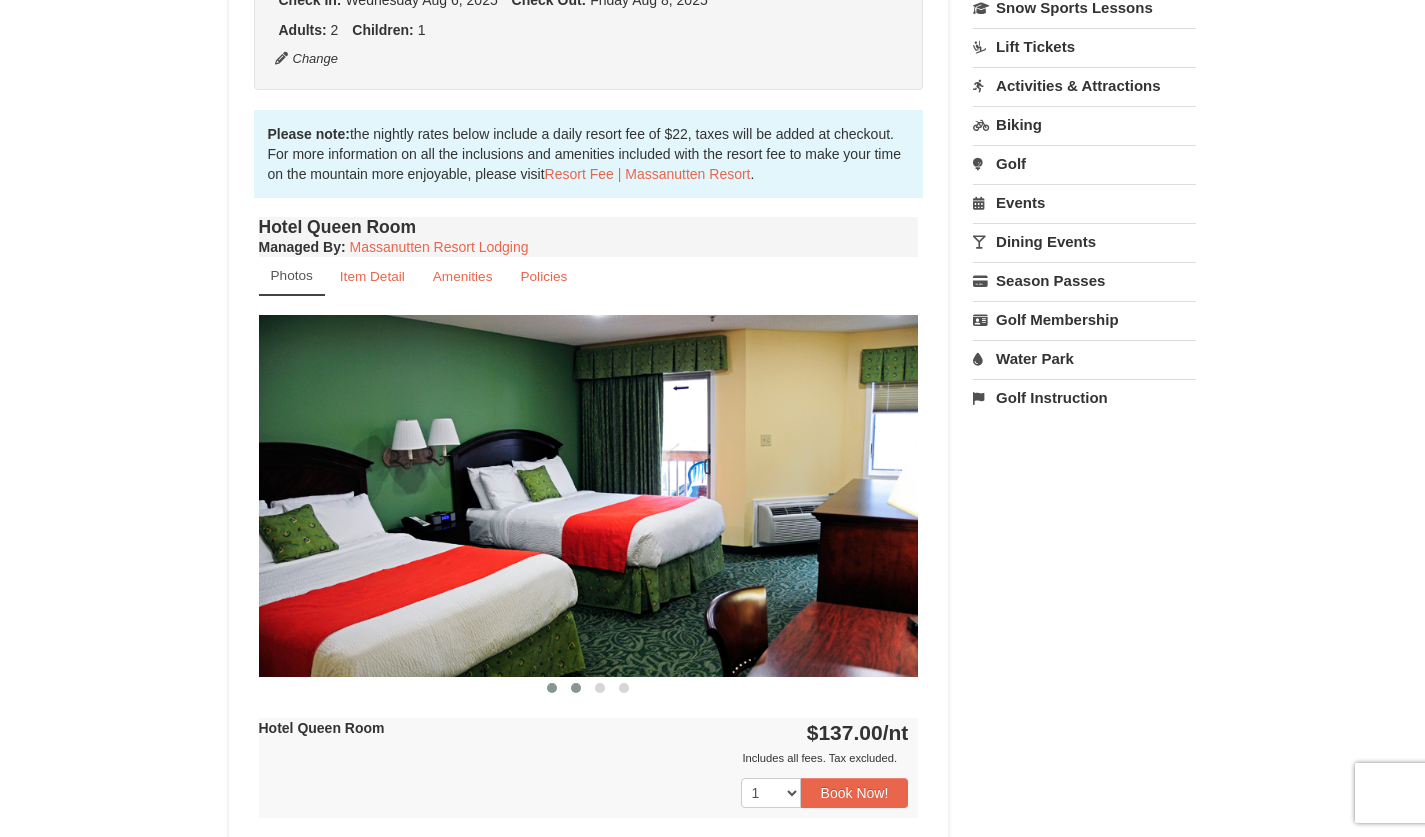 click at bounding box center [576, 688] 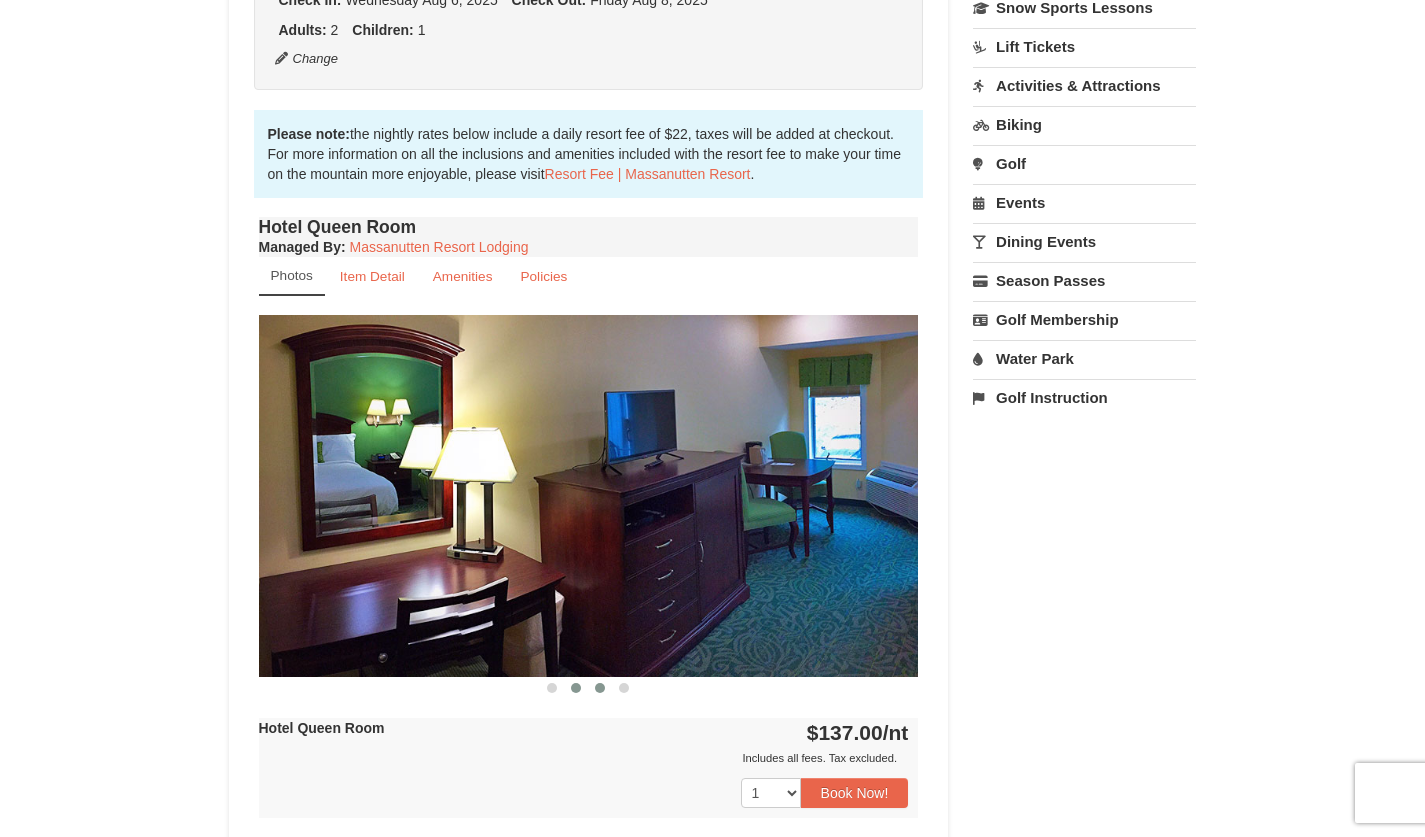 click at bounding box center (600, 688) 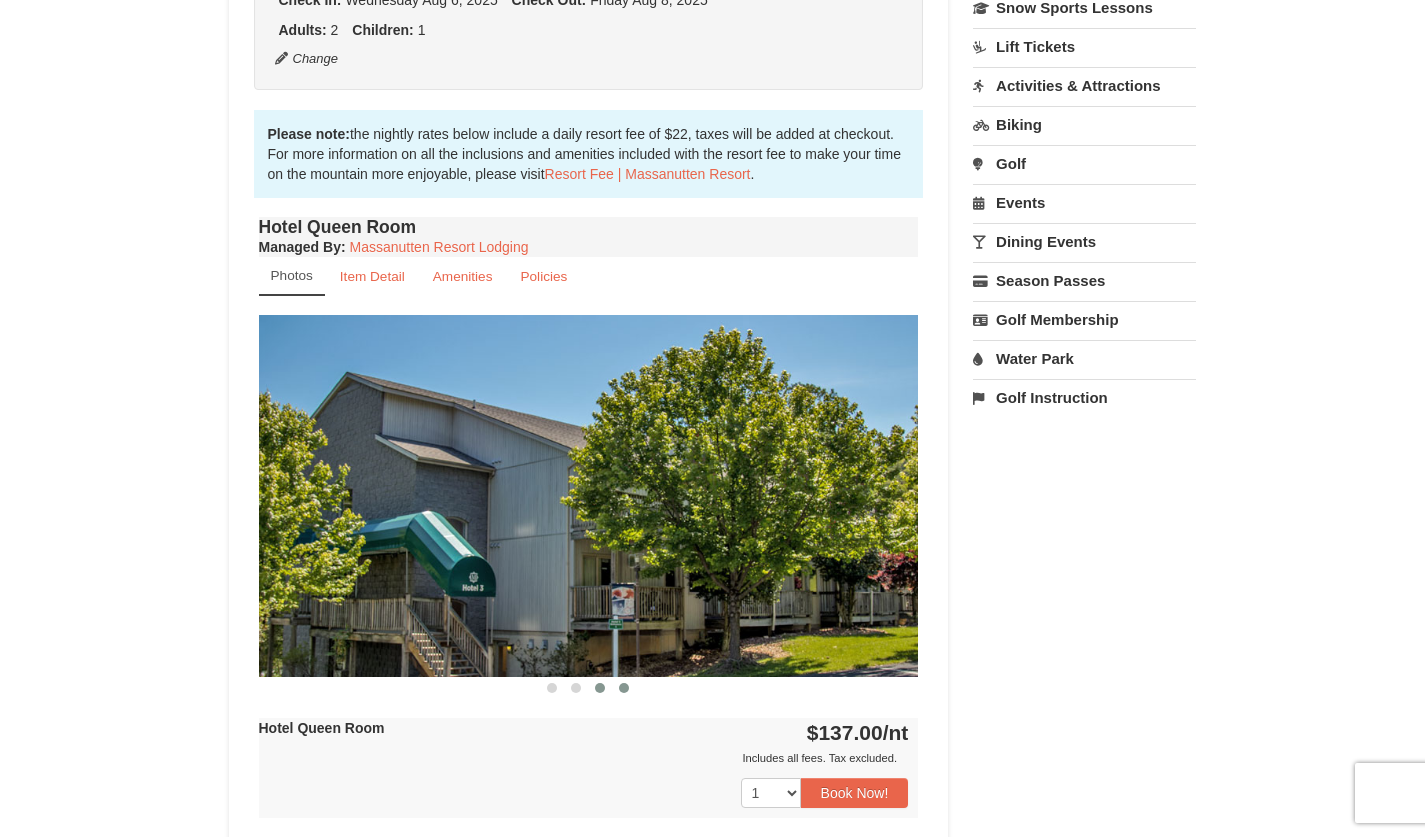 click at bounding box center [624, 688] 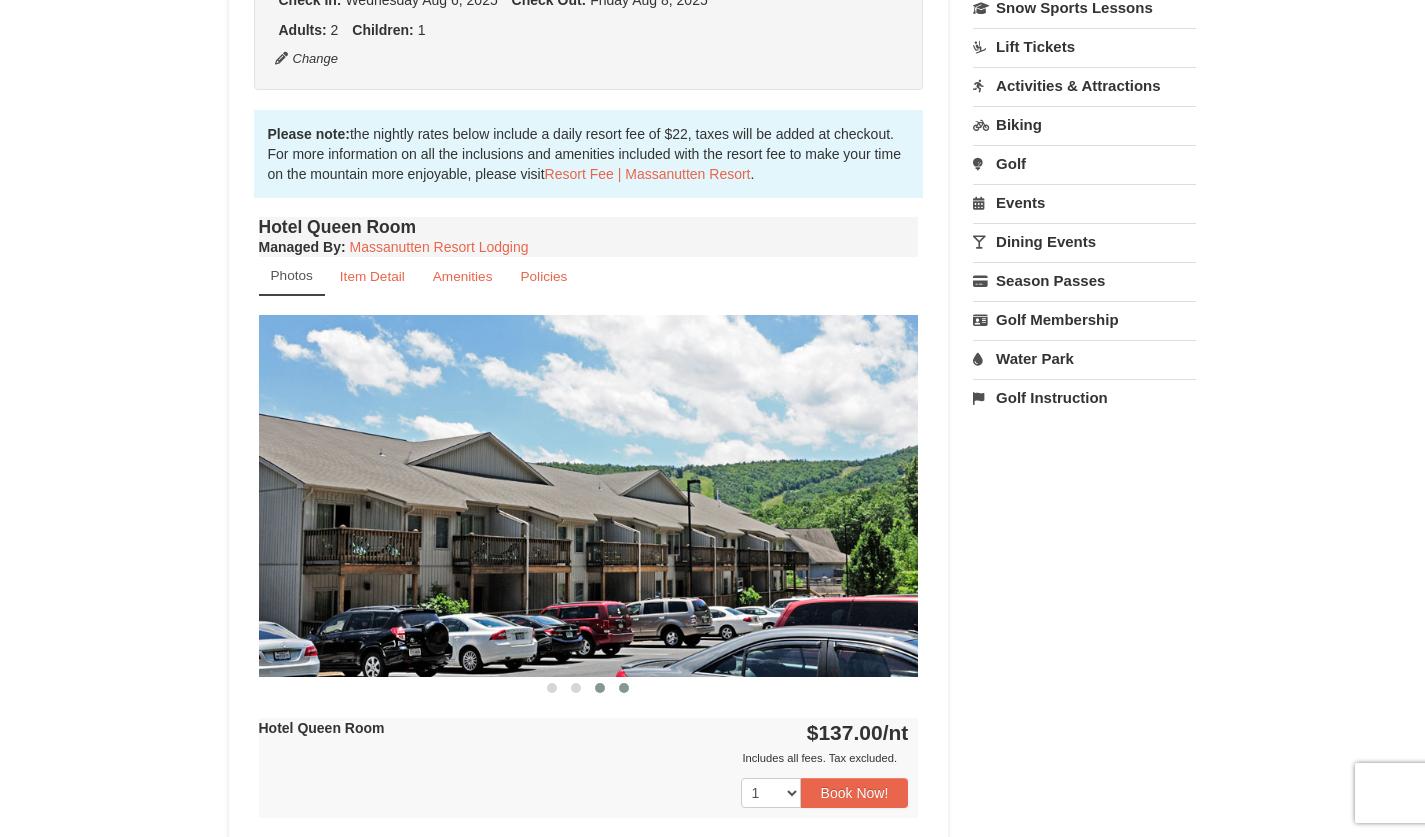 click at bounding box center [600, 688] 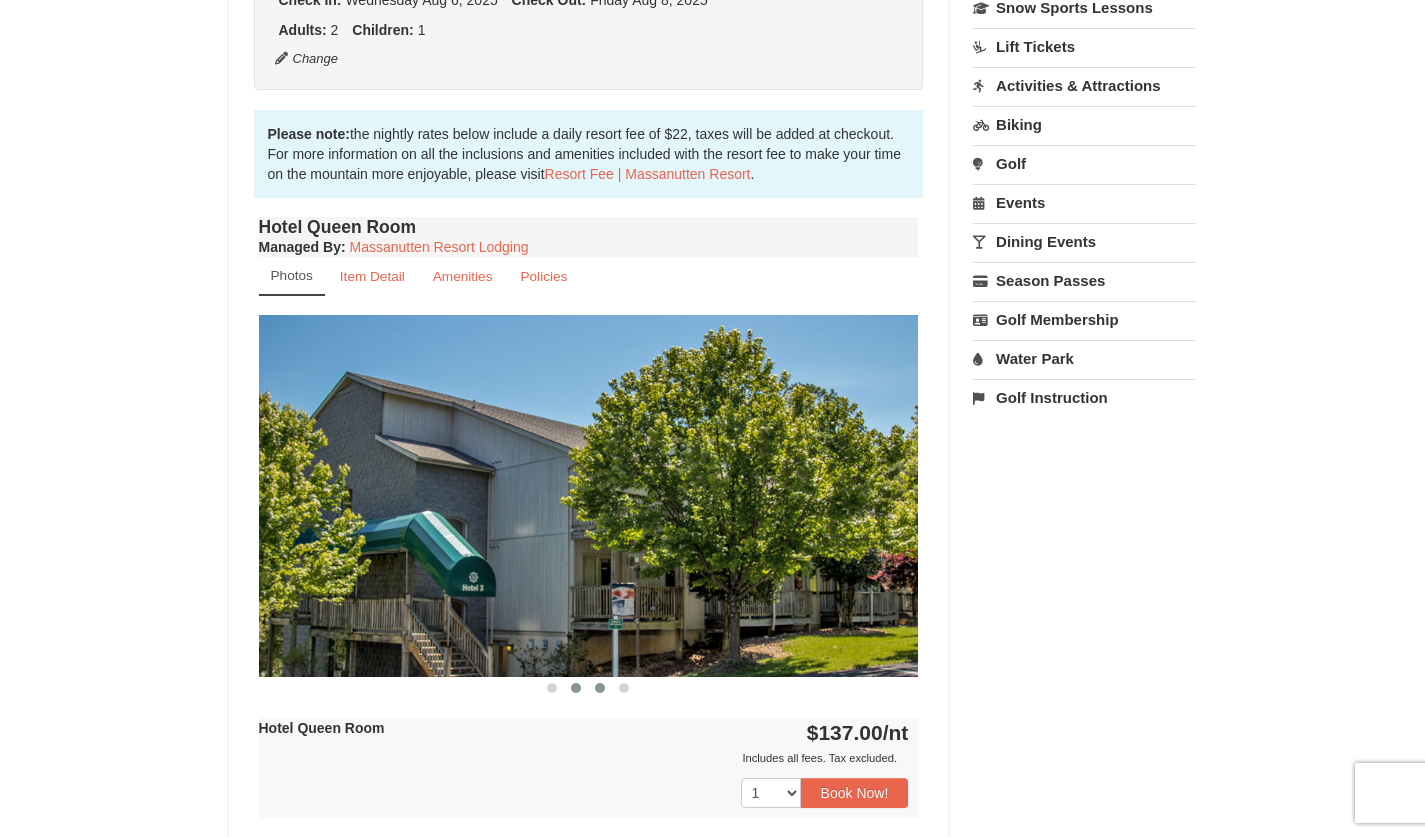 click at bounding box center (576, 688) 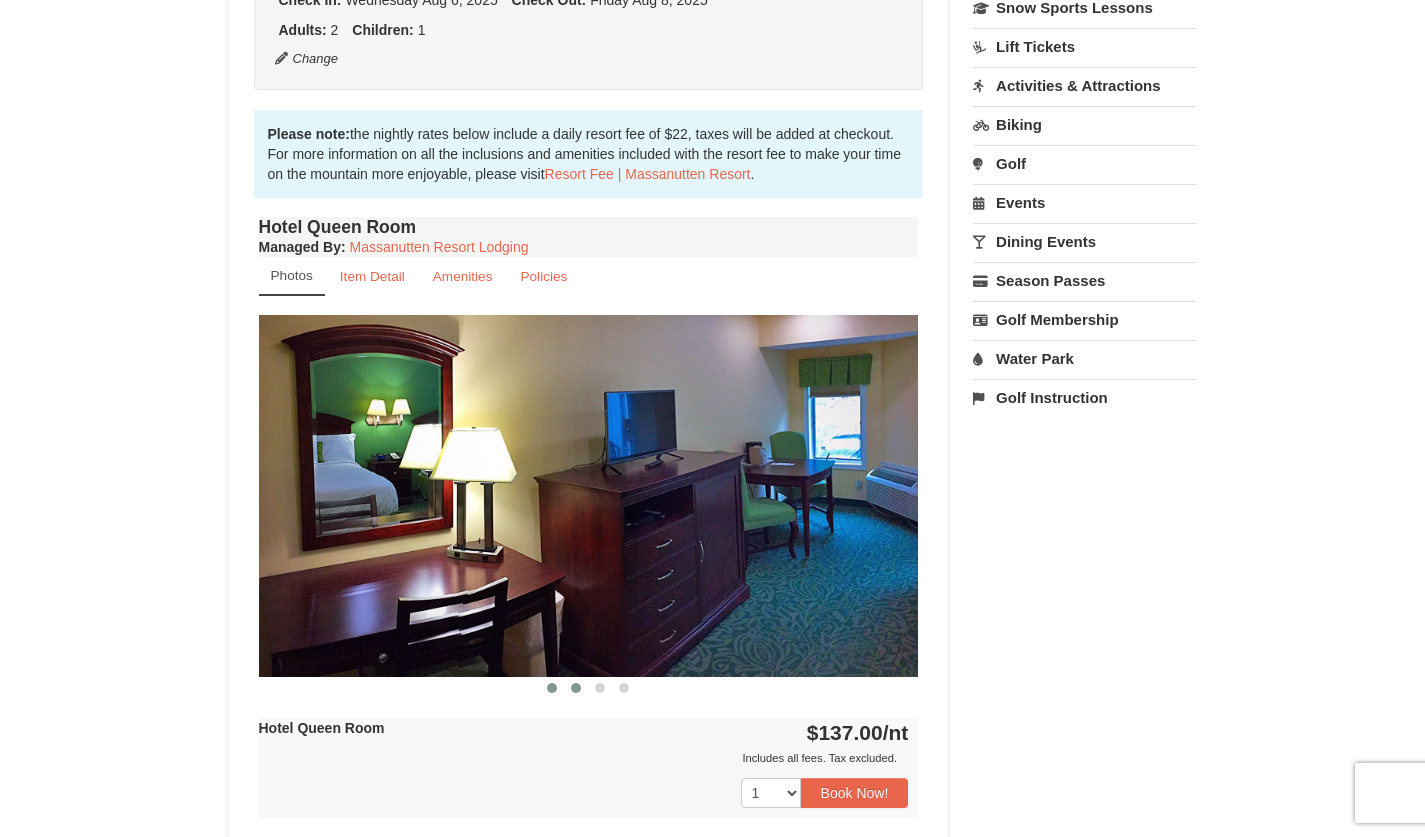 click at bounding box center [552, 688] 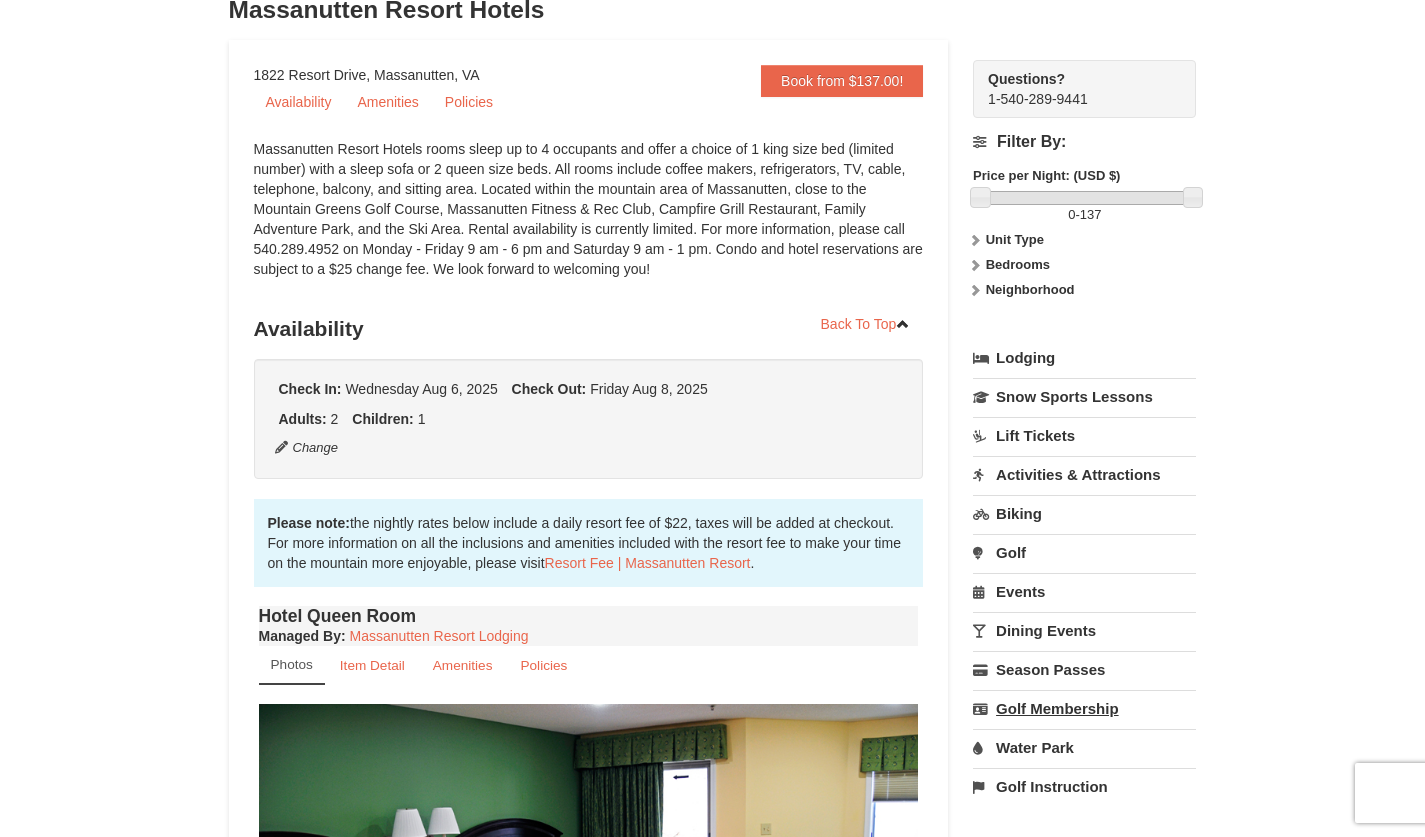 scroll, scrollTop: 303, scrollLeft: 0, axis: vertical 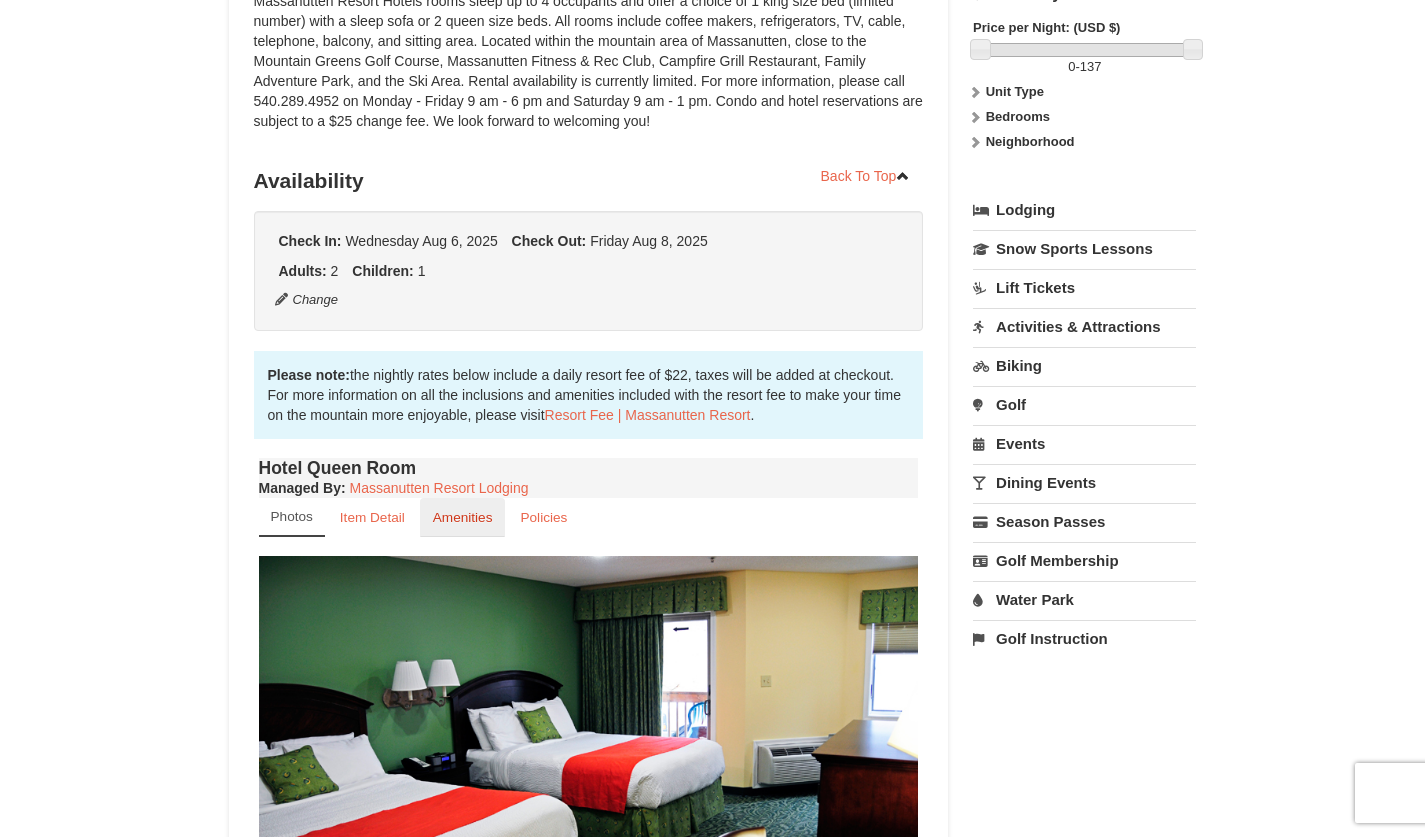 click on "Amenities" at bounding box center (463, 517) 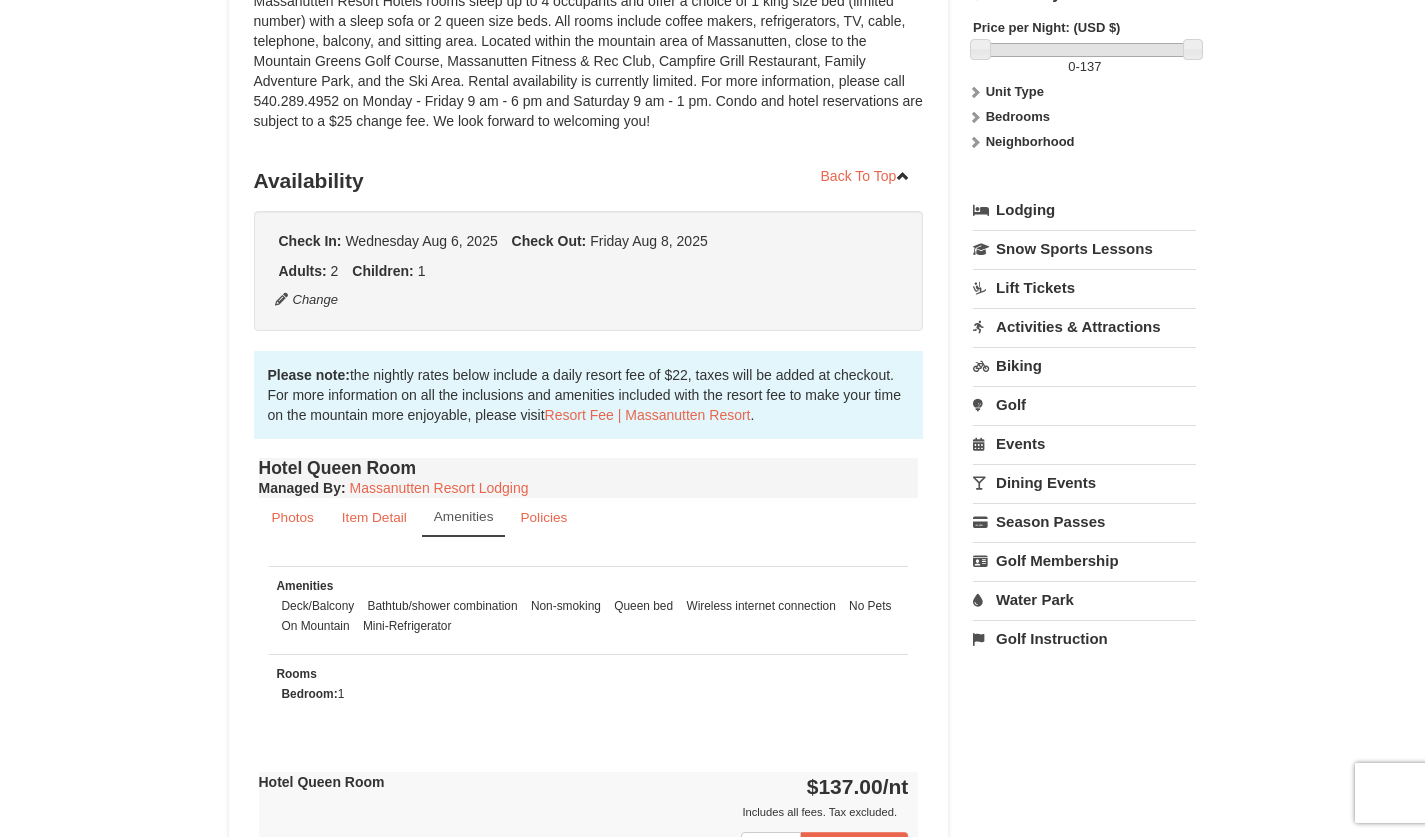 scroll, scrollTop: 461, scrollLeft: 0, axis: vertical 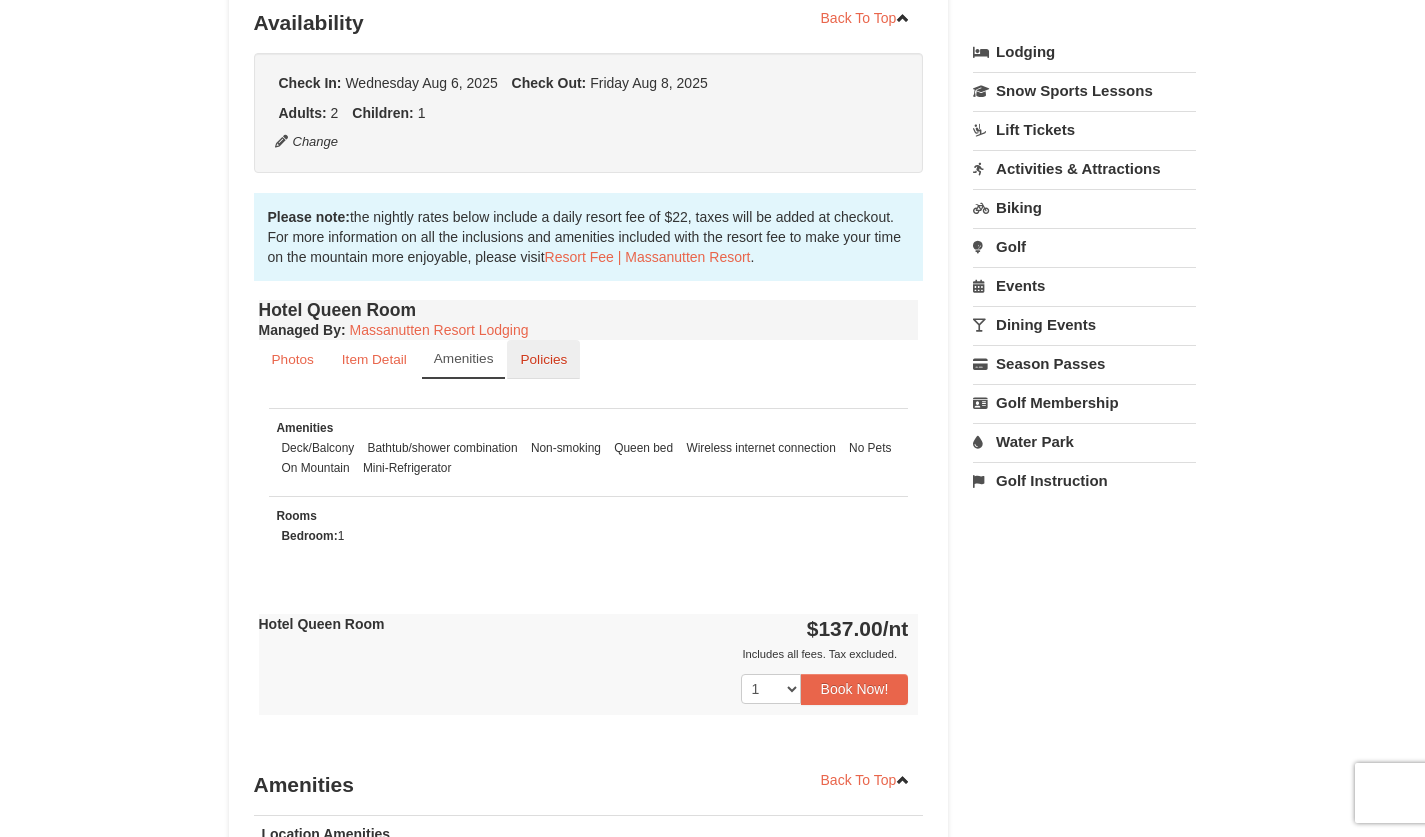 click on "Policies" at bounding box center (543, 359) 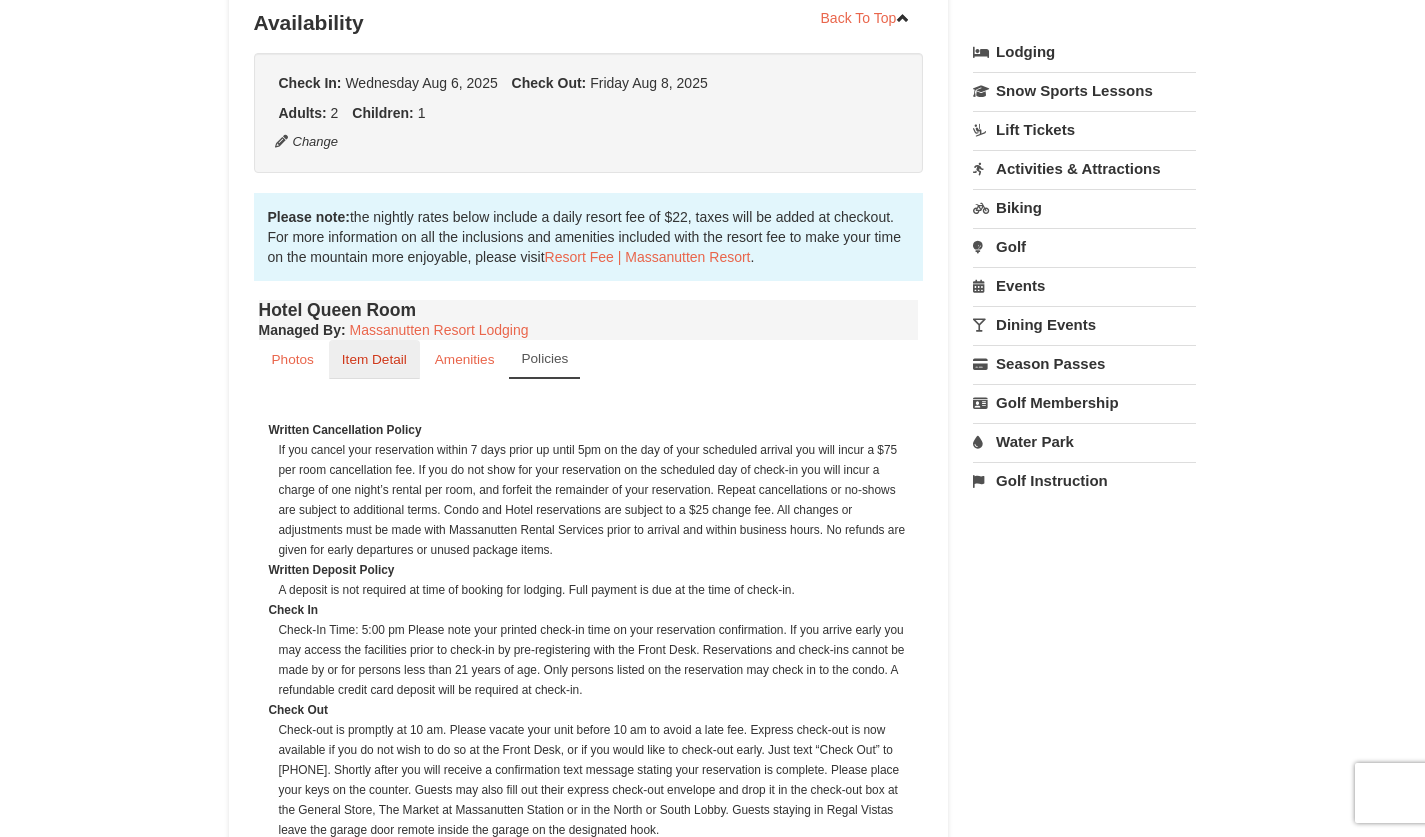 click on "Item Detail" at bounding box center [374, 359] 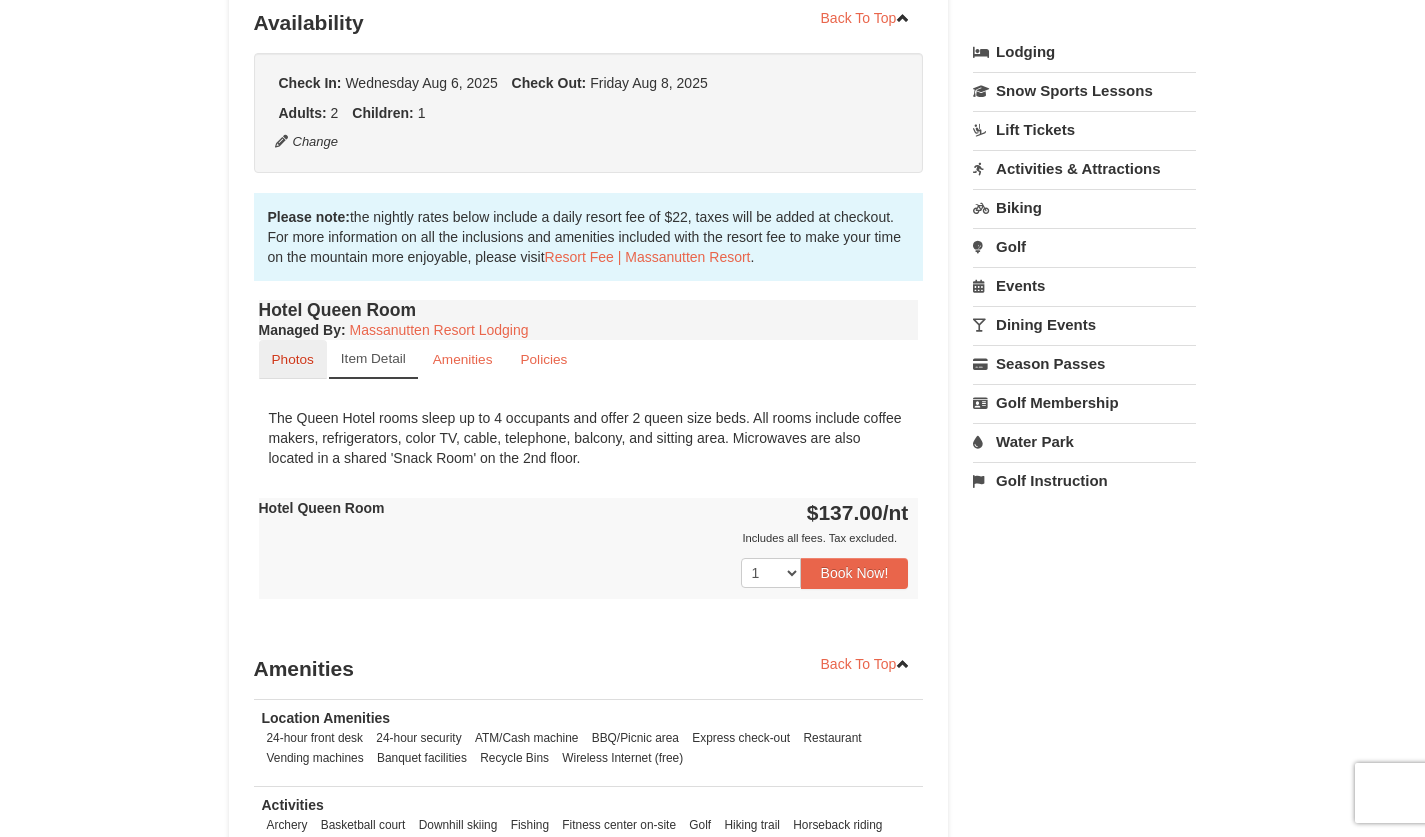 click on "Photos" at bounding box center [293, 359] 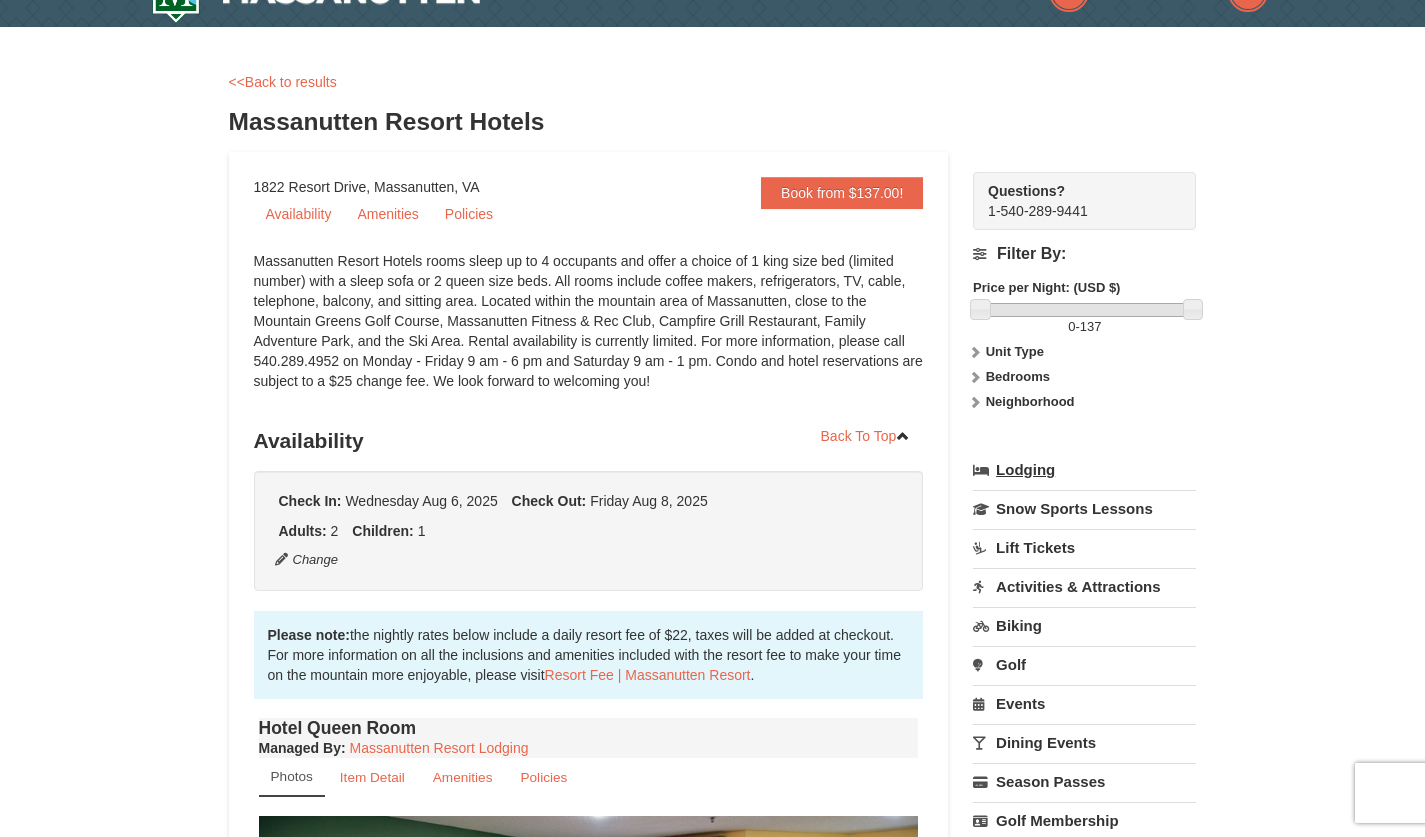scroll, scrollTop: 0, scrollLeft: 0, axis: both 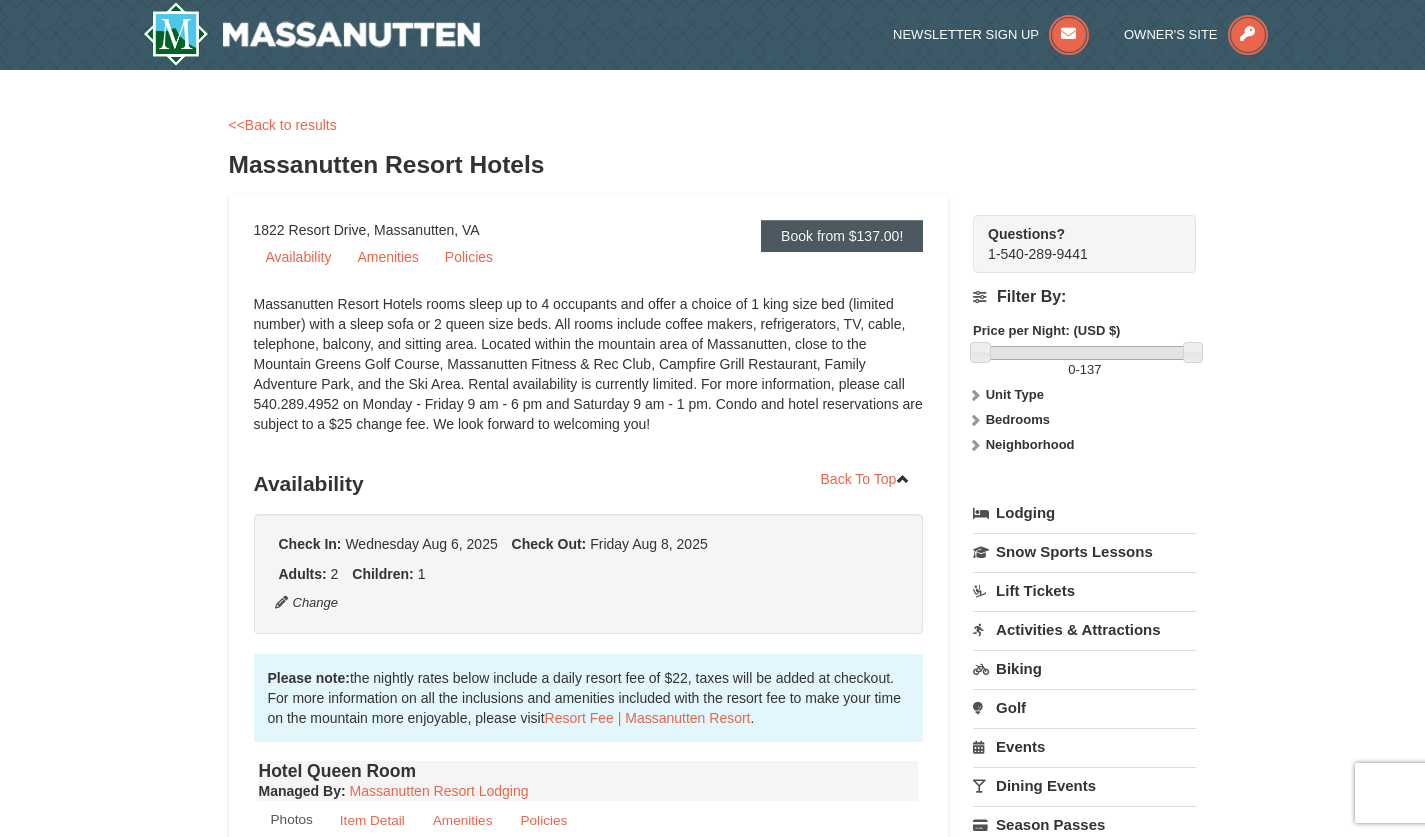 click on "Book from $137.00!" at bounding box center (842, 236) 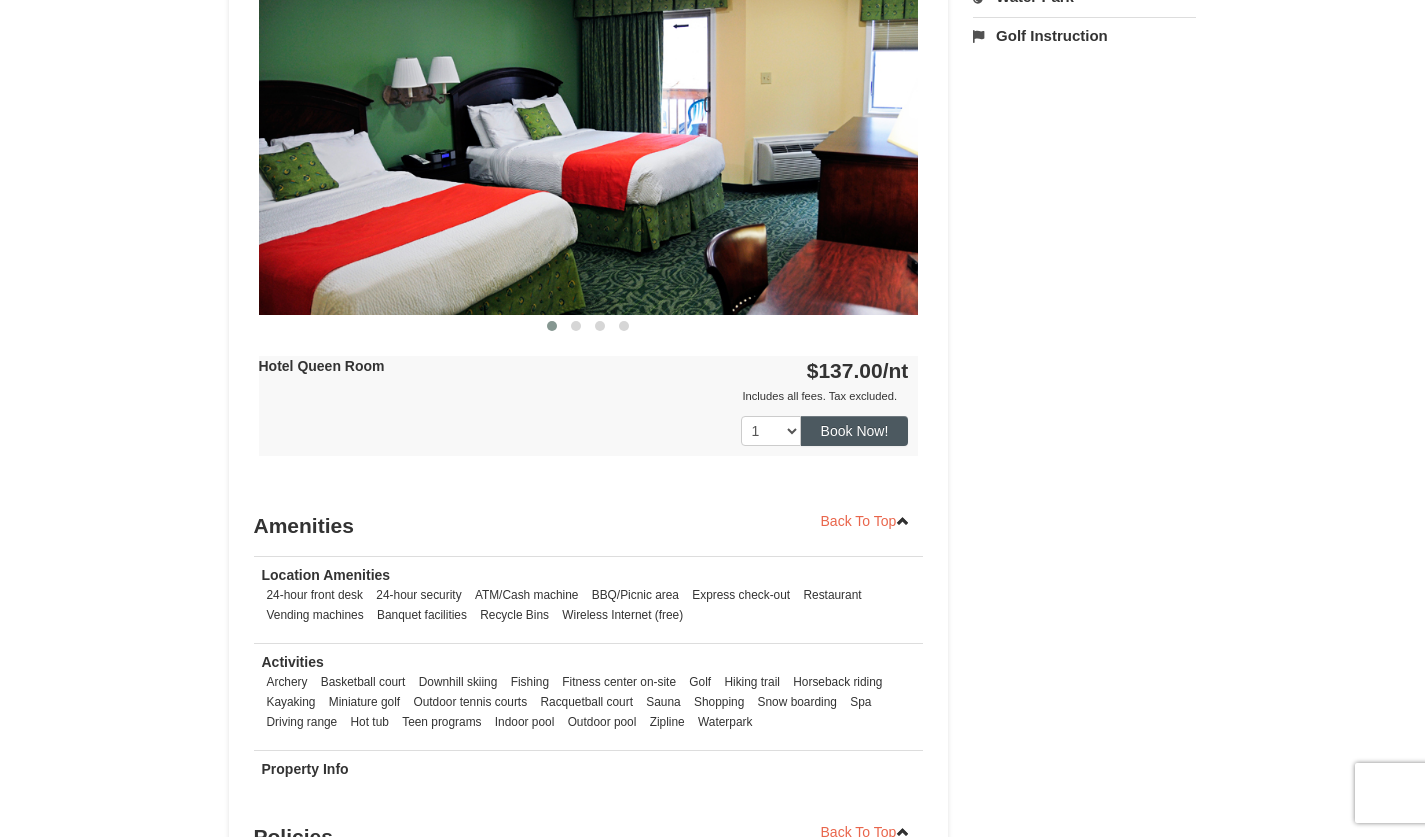 click on "Book Now!" at bounding box center [855, 431] 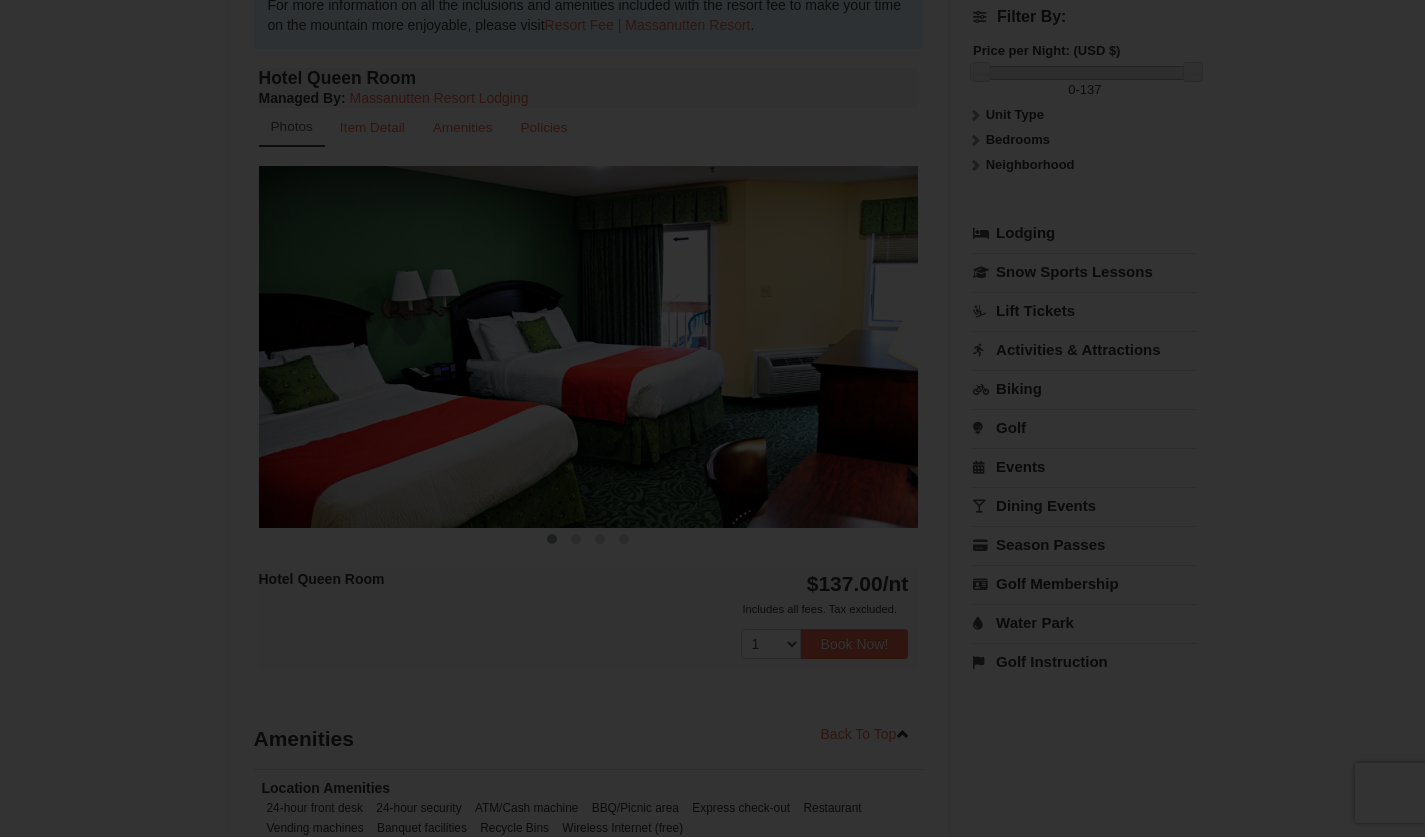 scroll, scrollTop: 195, scrollLeft: 0, axis: vertical 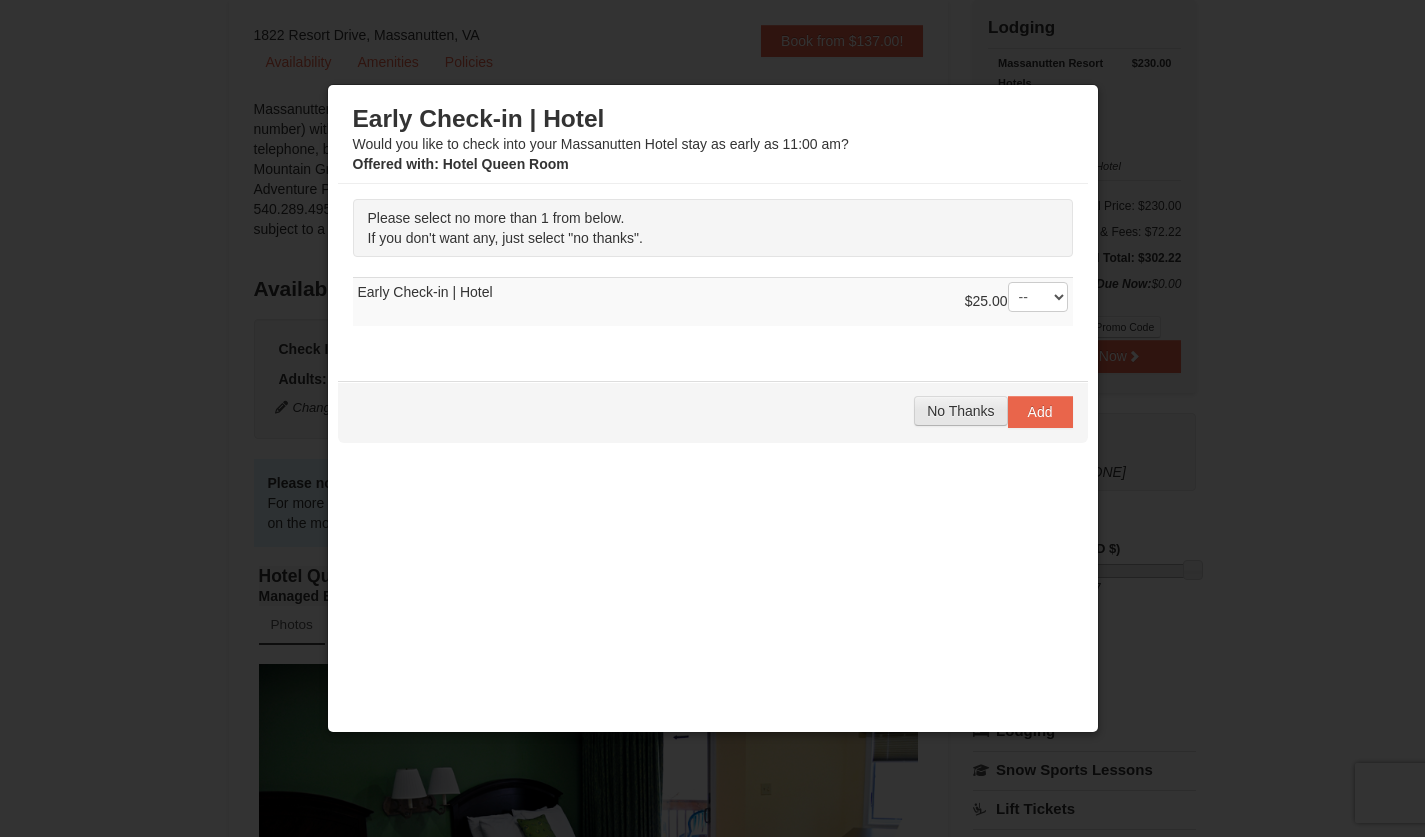 click on "No Thanks" at bounding box center [960, 411] 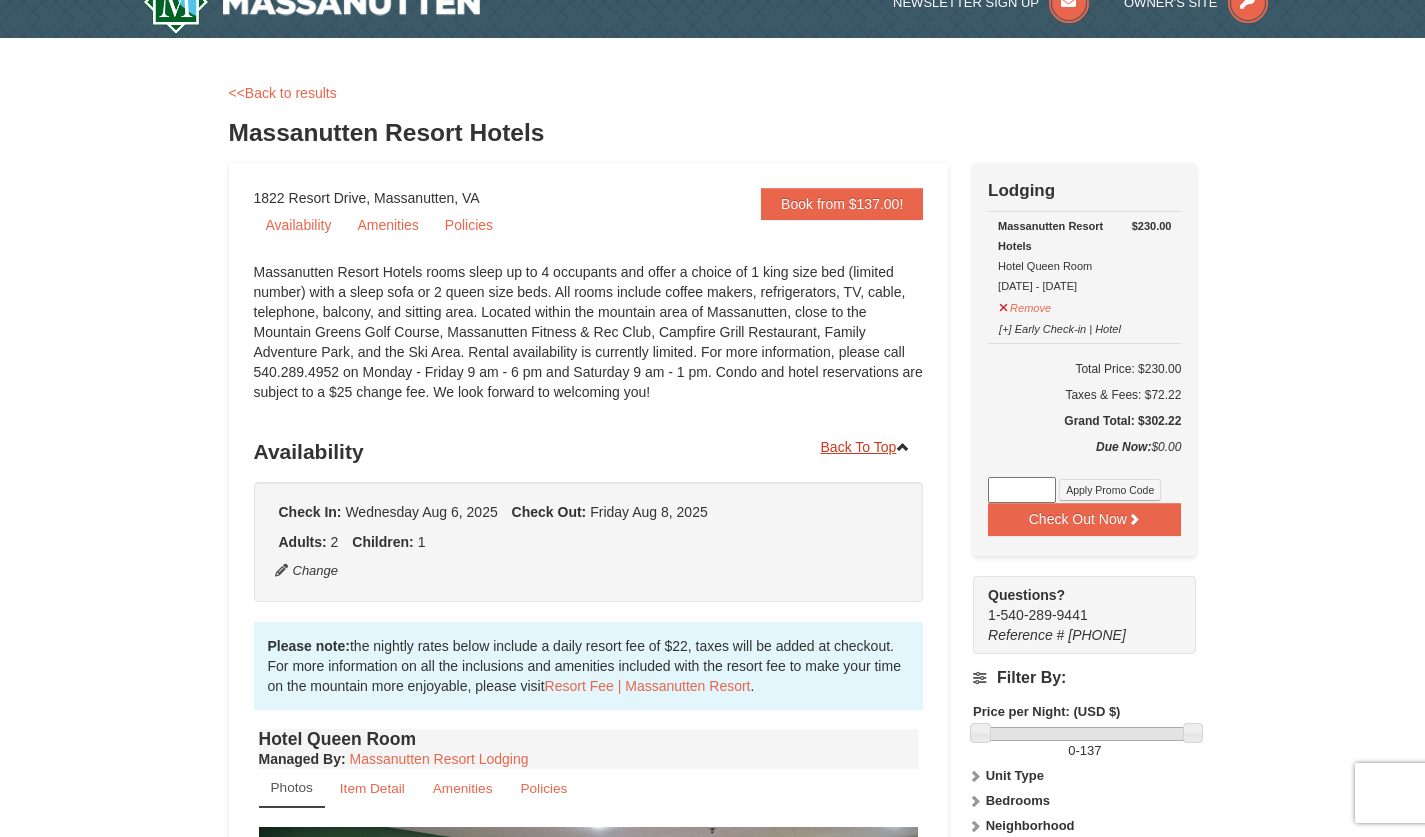 scroll, scrollTop: 36, scrollLeft: 0, axis: vertical 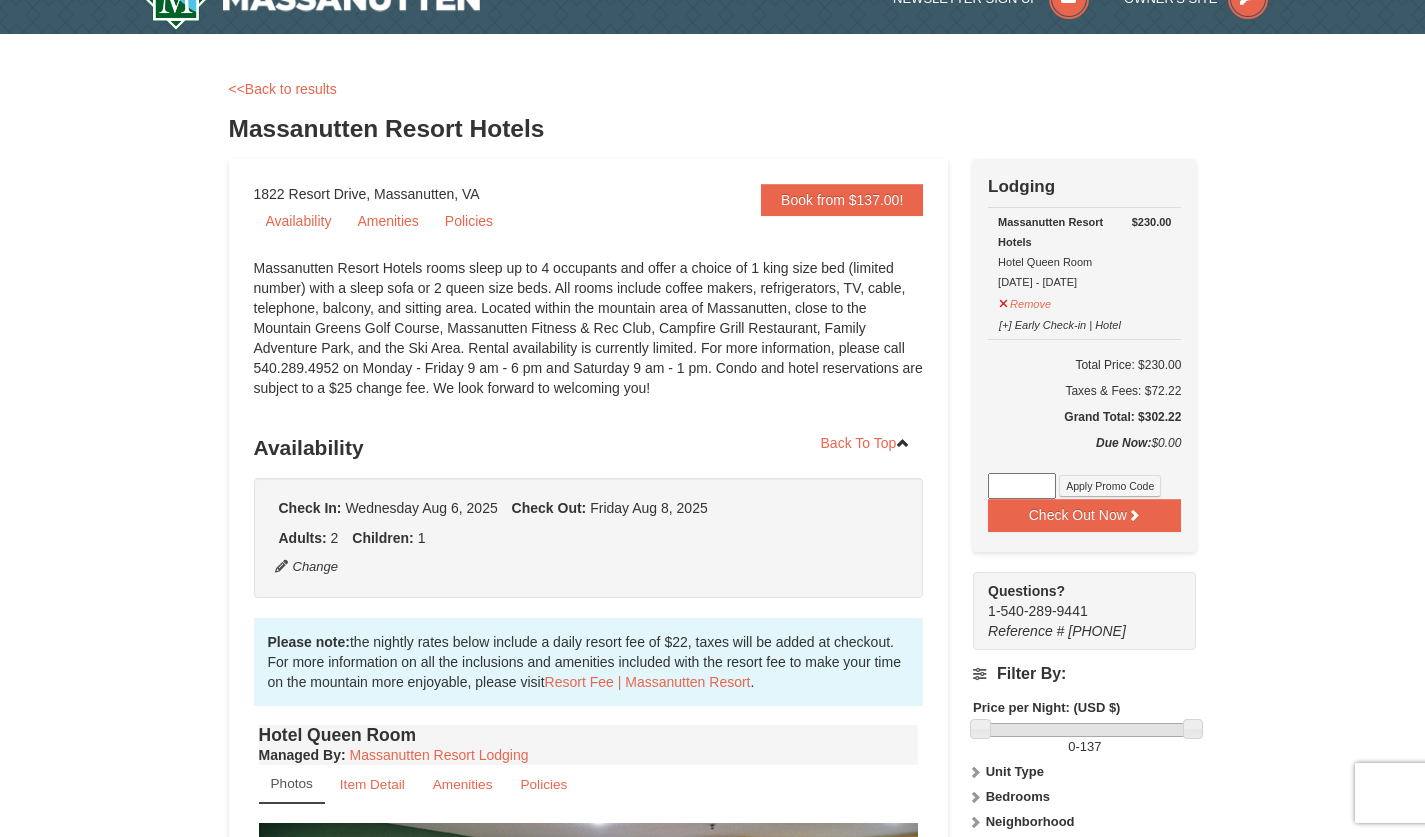 drag, startPoint x: 1185, startPoint y: 412, endPoint x: 1047, endPoint y: 427, distance: 138.81282 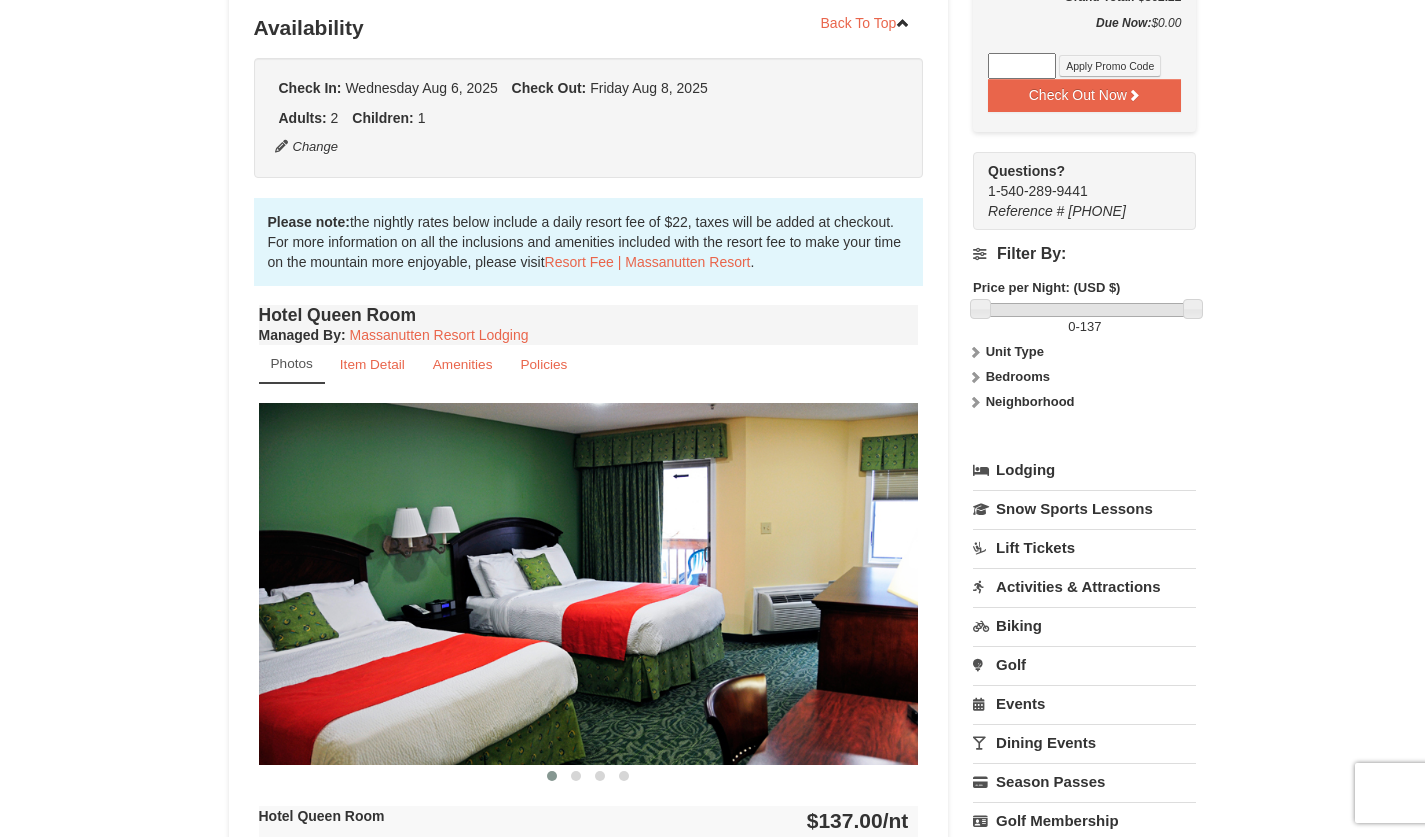 scroll, scrollTop: 0, scrollLeft: 0, axis: both 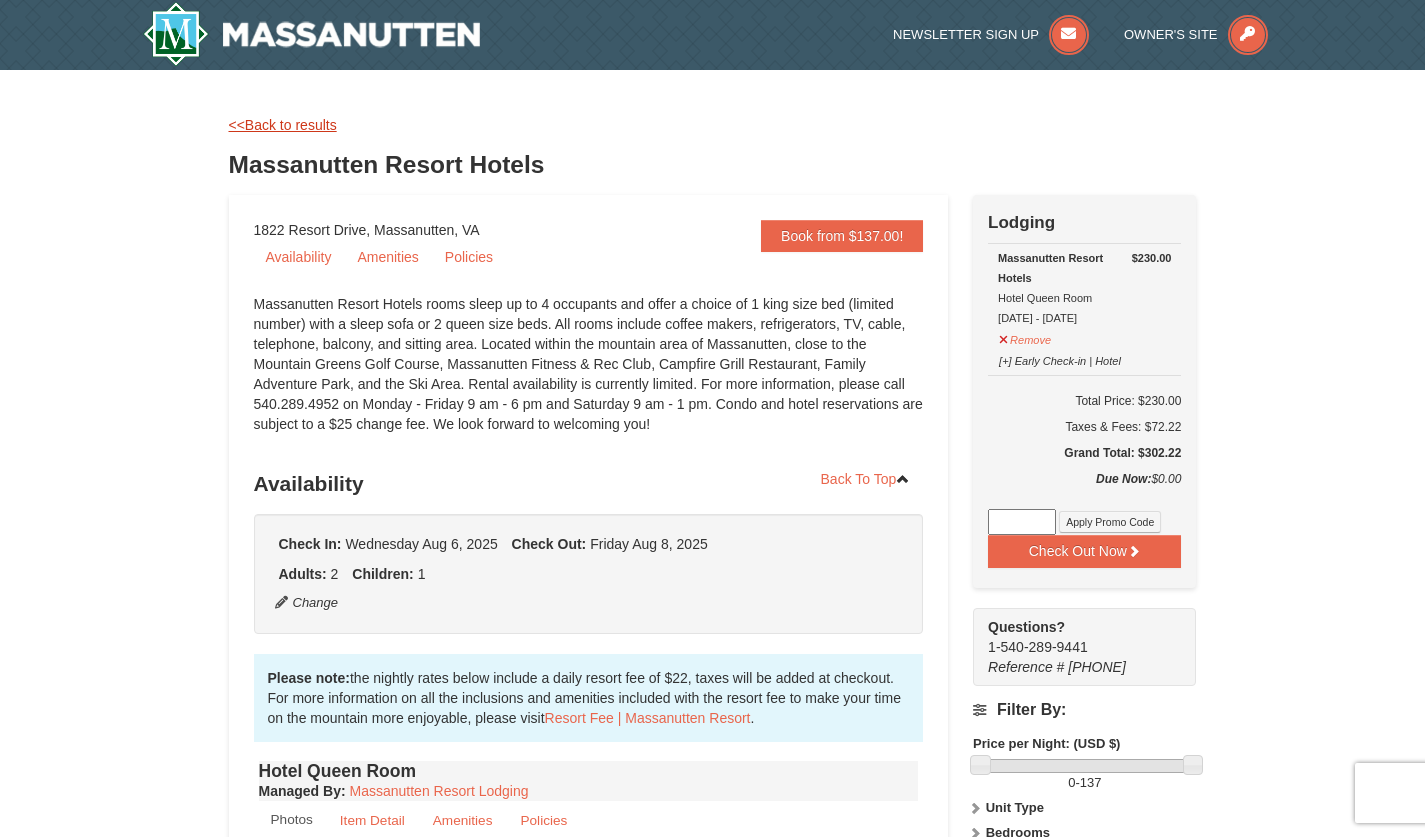 click on "<<Back to results" at bounding box center [283, 125] 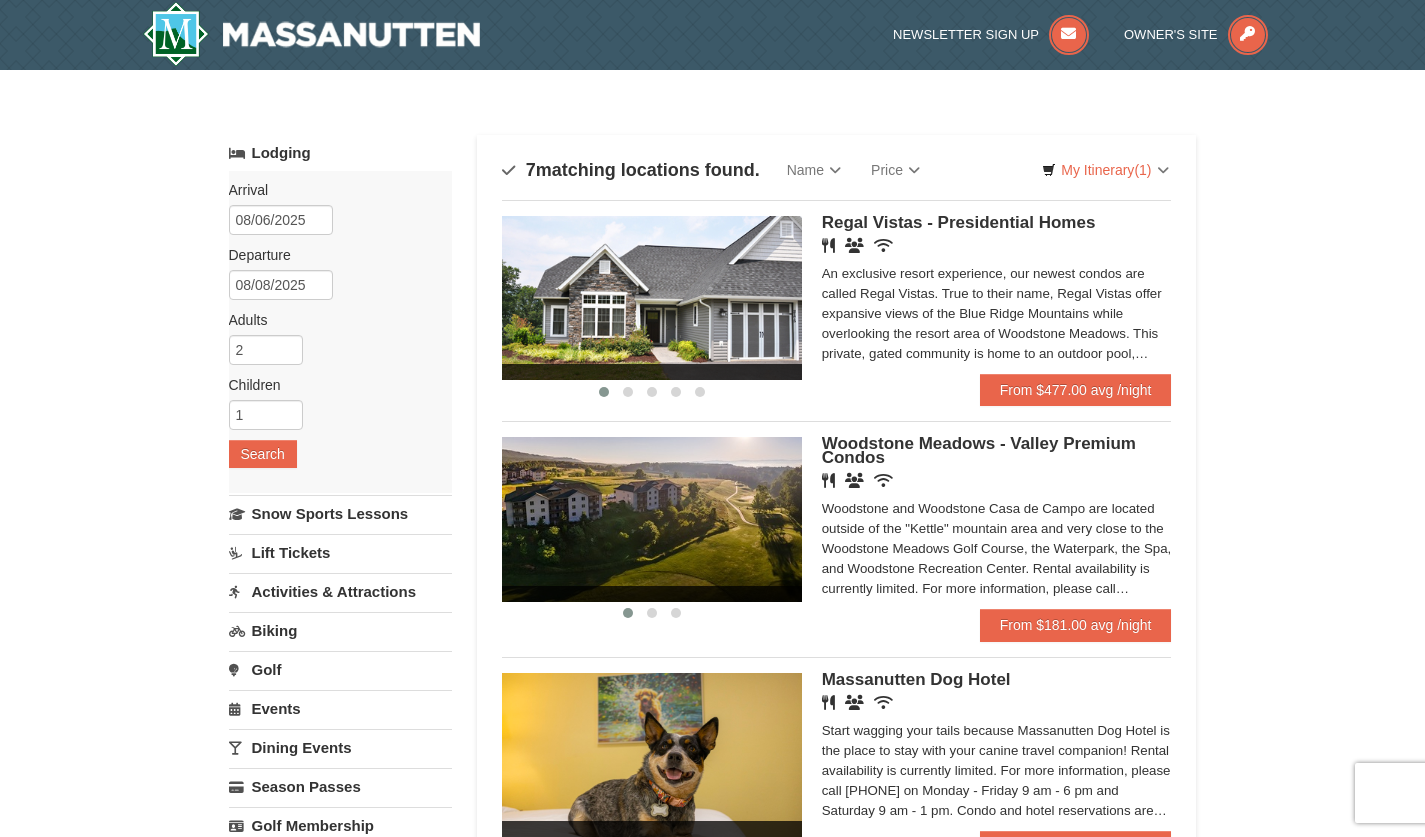 scroll, scrollTop: 150, scrollLeft: 0, axis: vertical 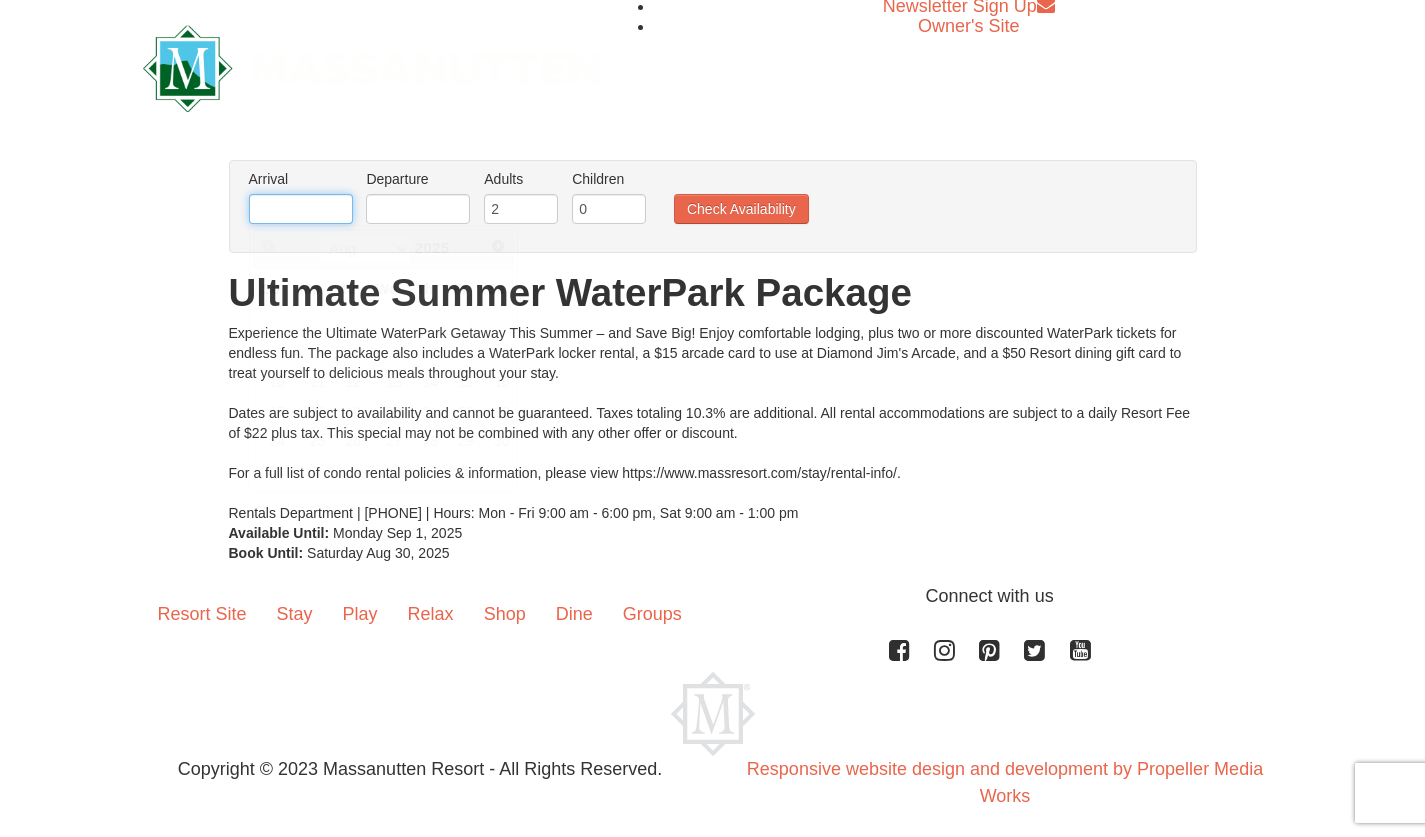 click at bounding box center (301, 209) 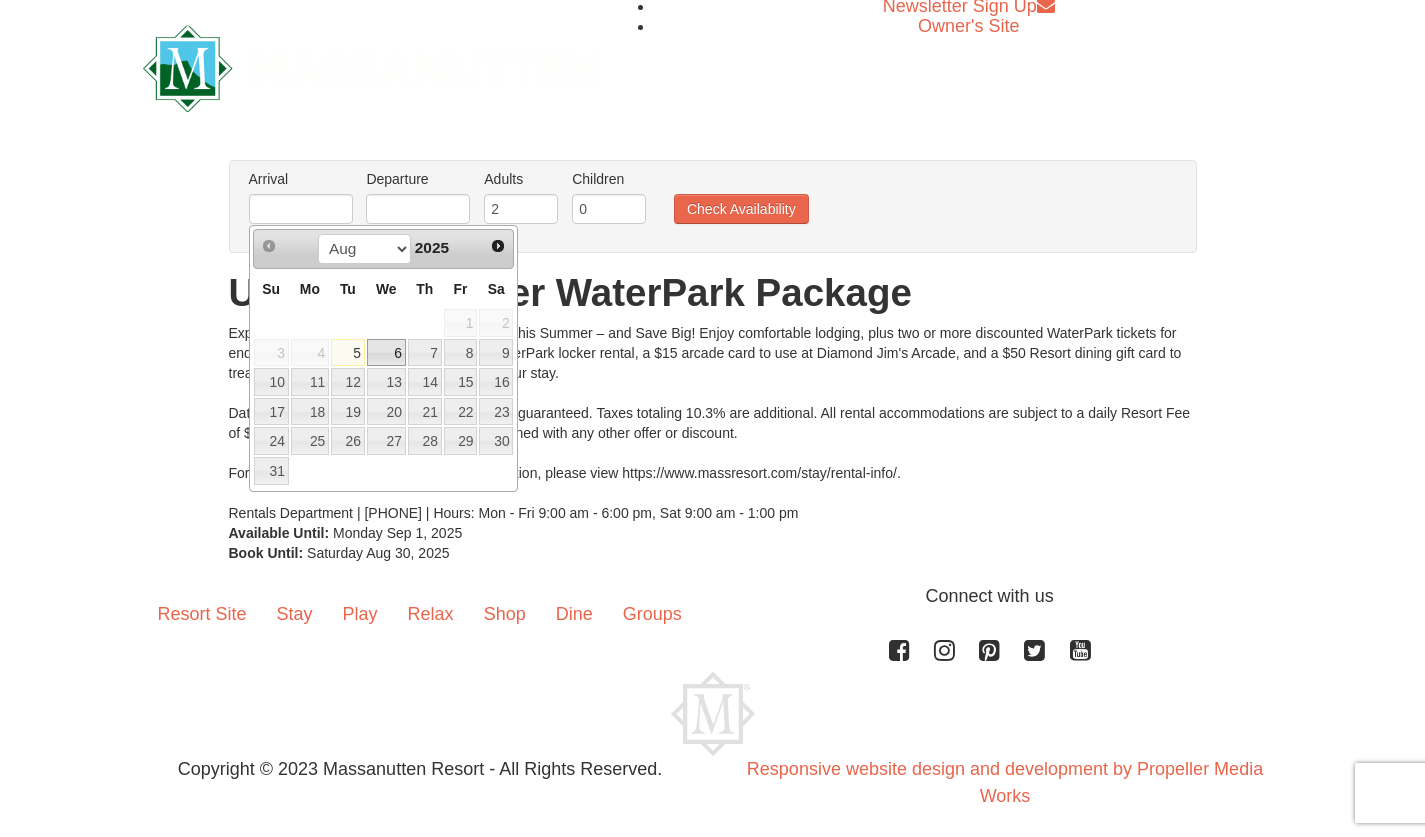 click on "6" at bounding box center [386, 353] 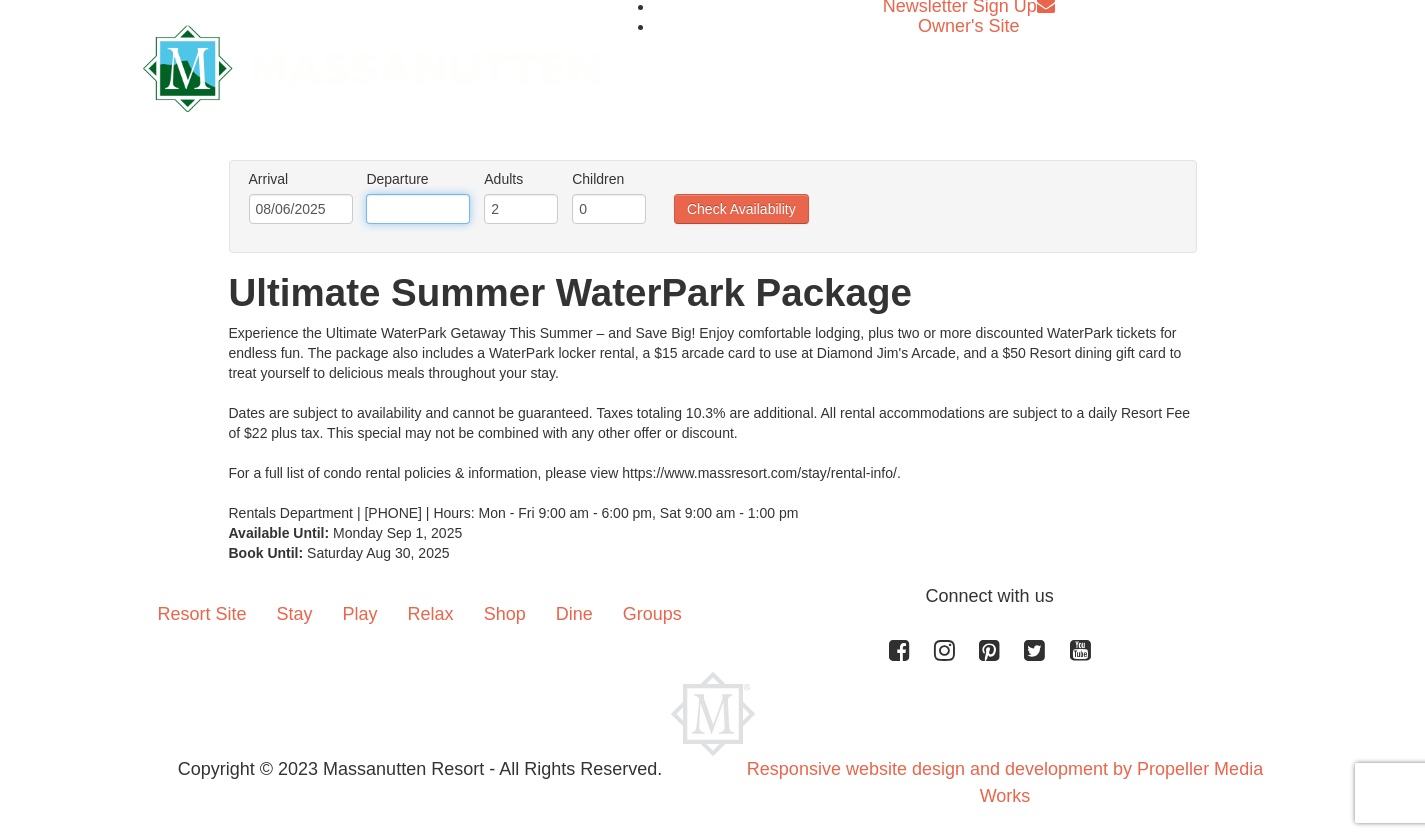 click at bounding box center (418, 209) 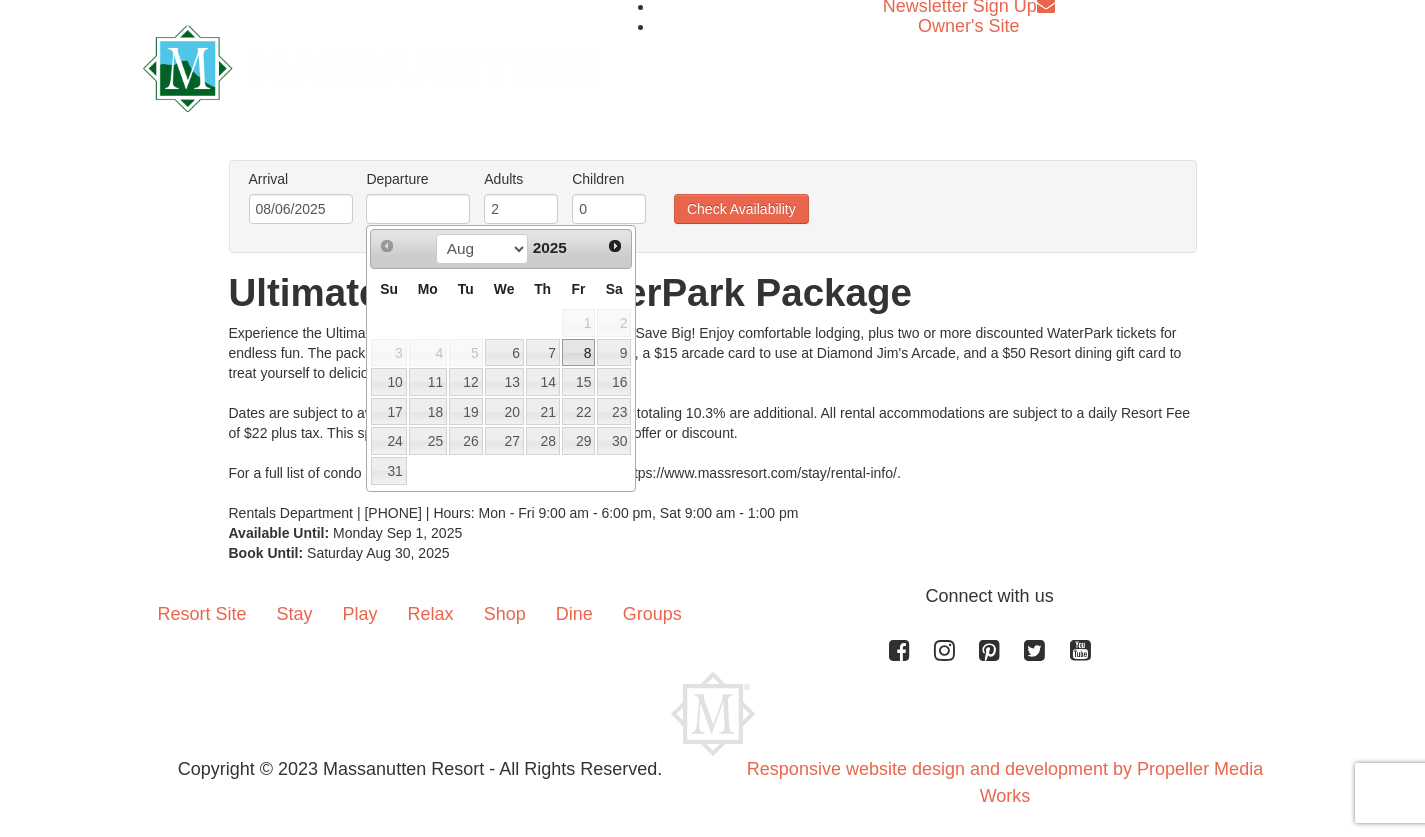 click on "8" at bounding box center (579, 353) 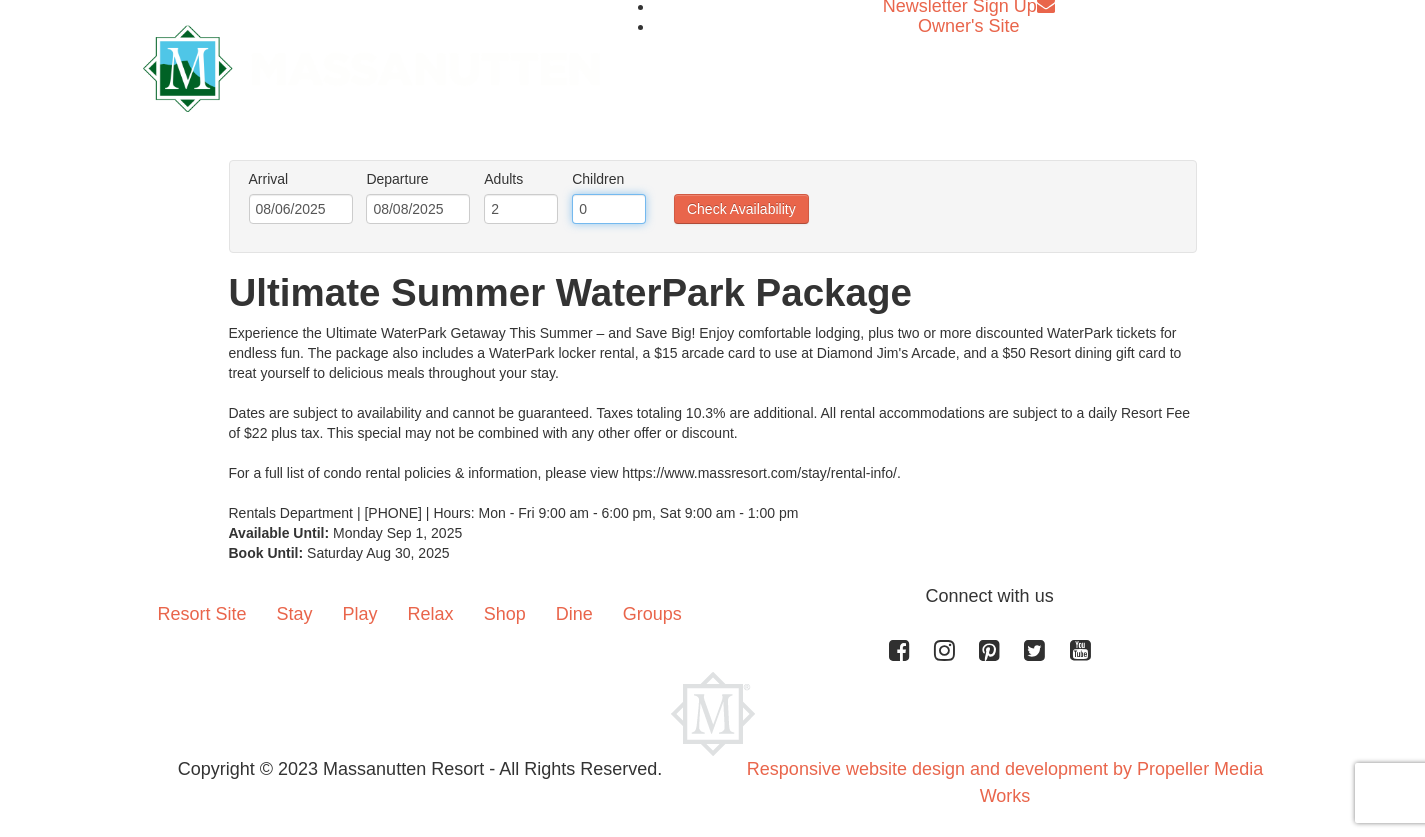type on "1" 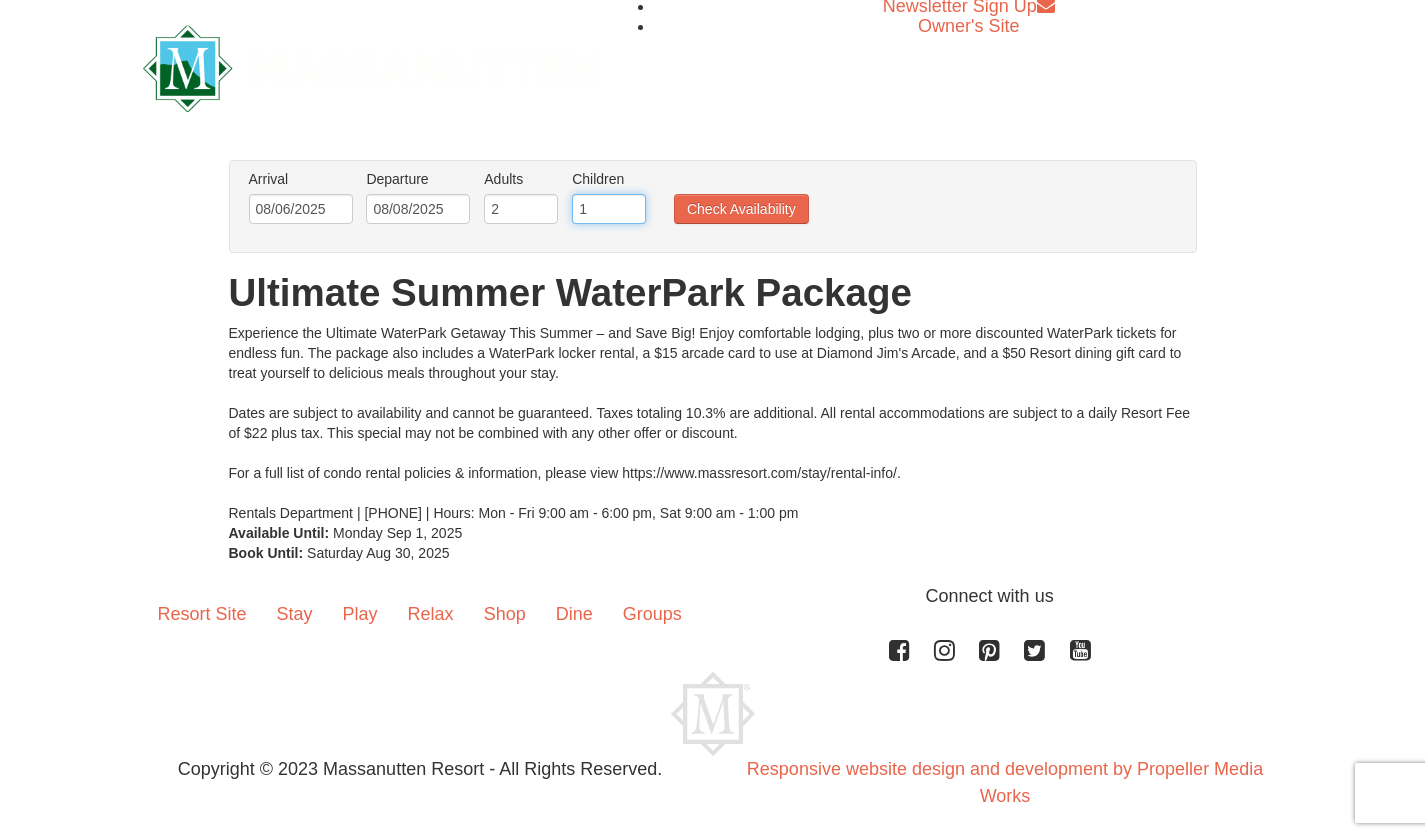 click on "1" at bounding box center [609, 209] 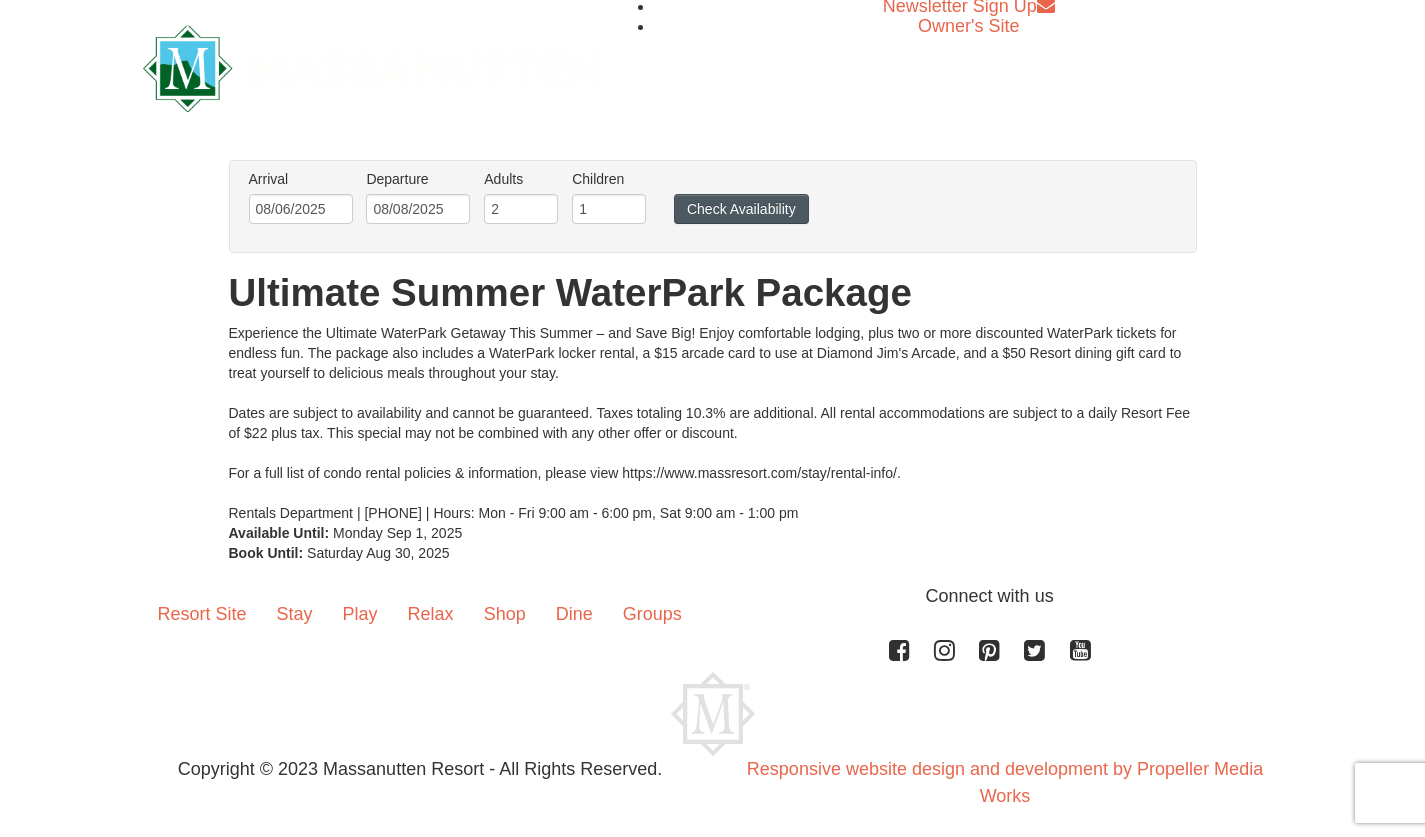 click on "Check Availability" at bounding box center (741, 209) 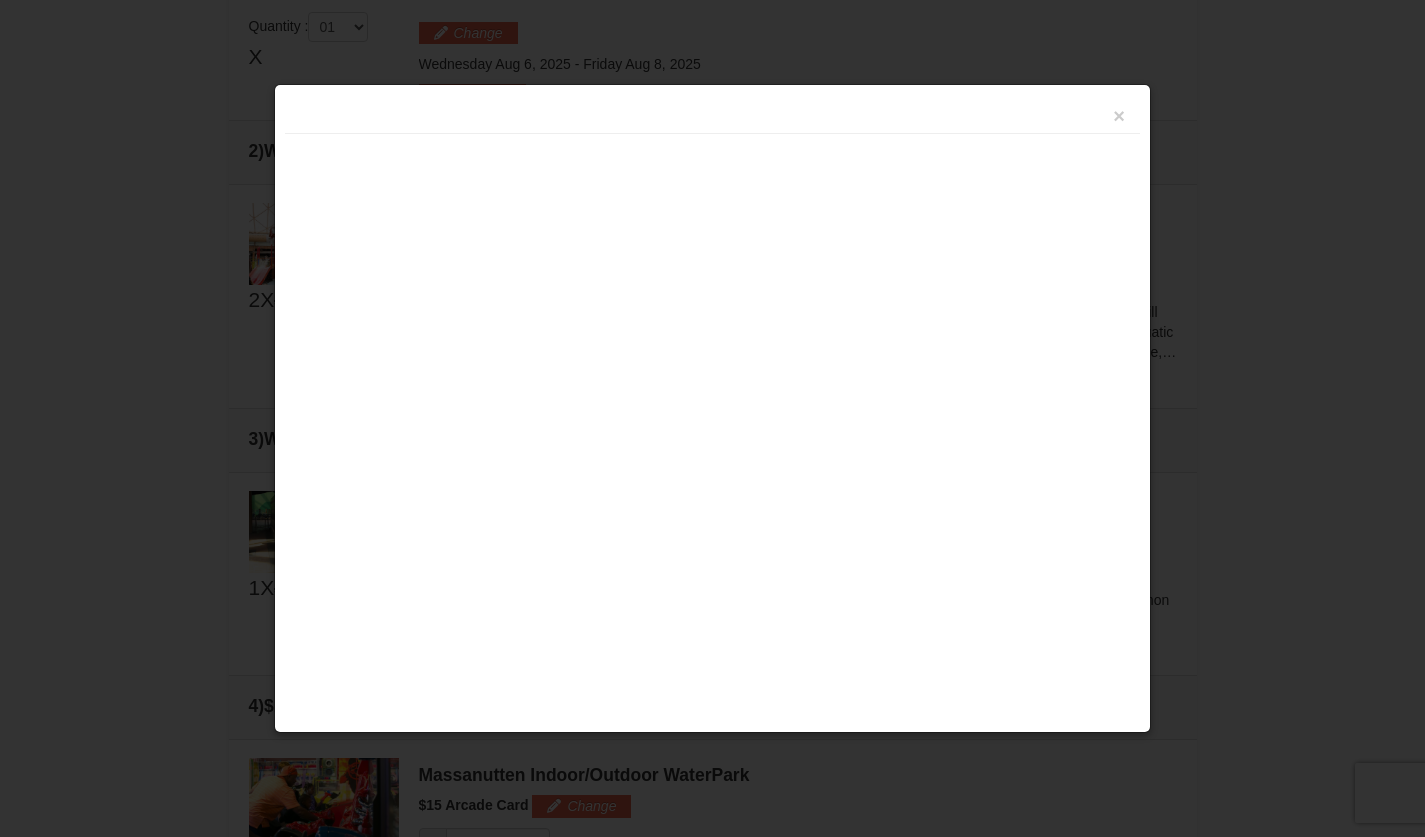 scroll, scrollTop: 632, scrollLeft: 0, axis: vertical 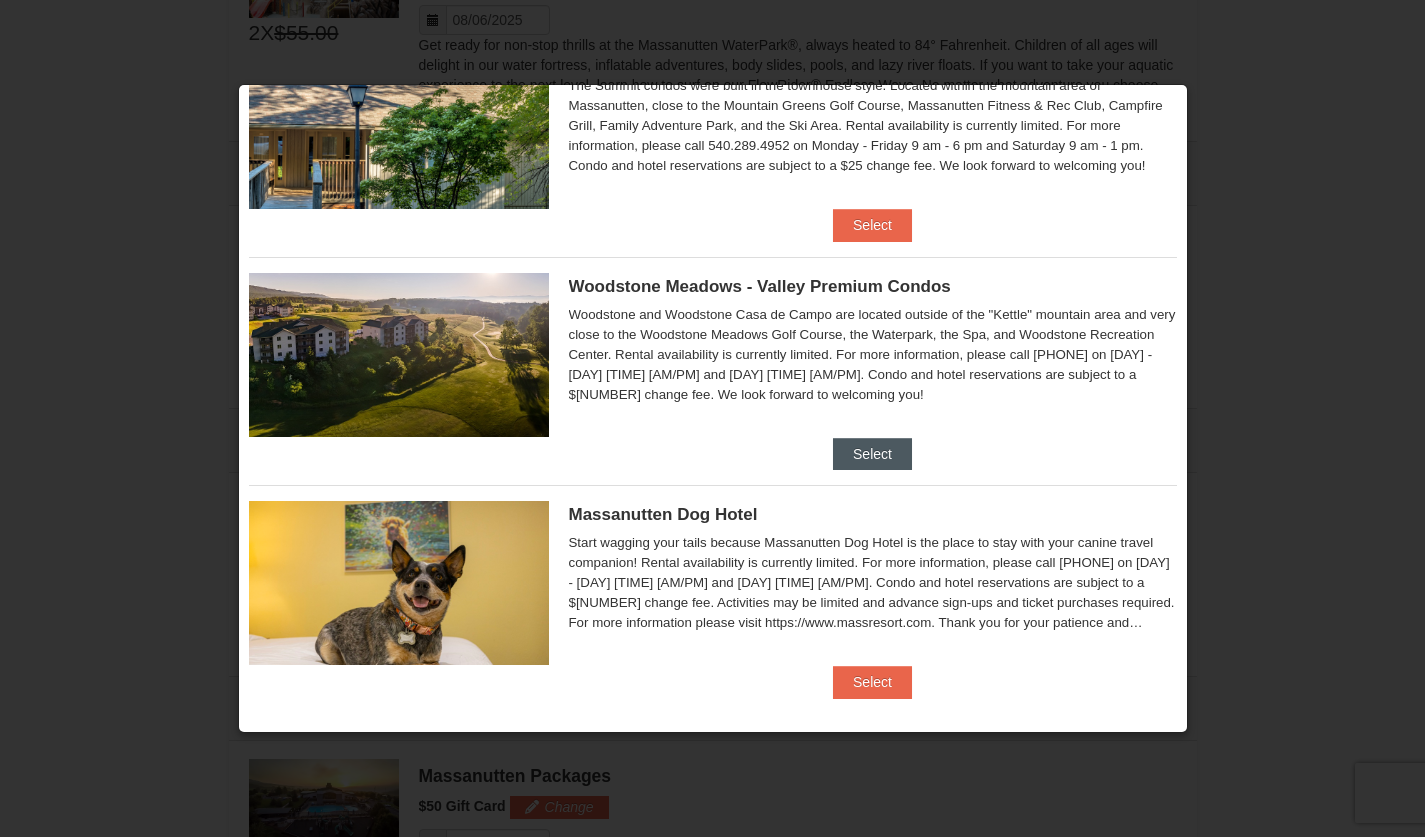 click on "Select" at bounding box center (872, 454) 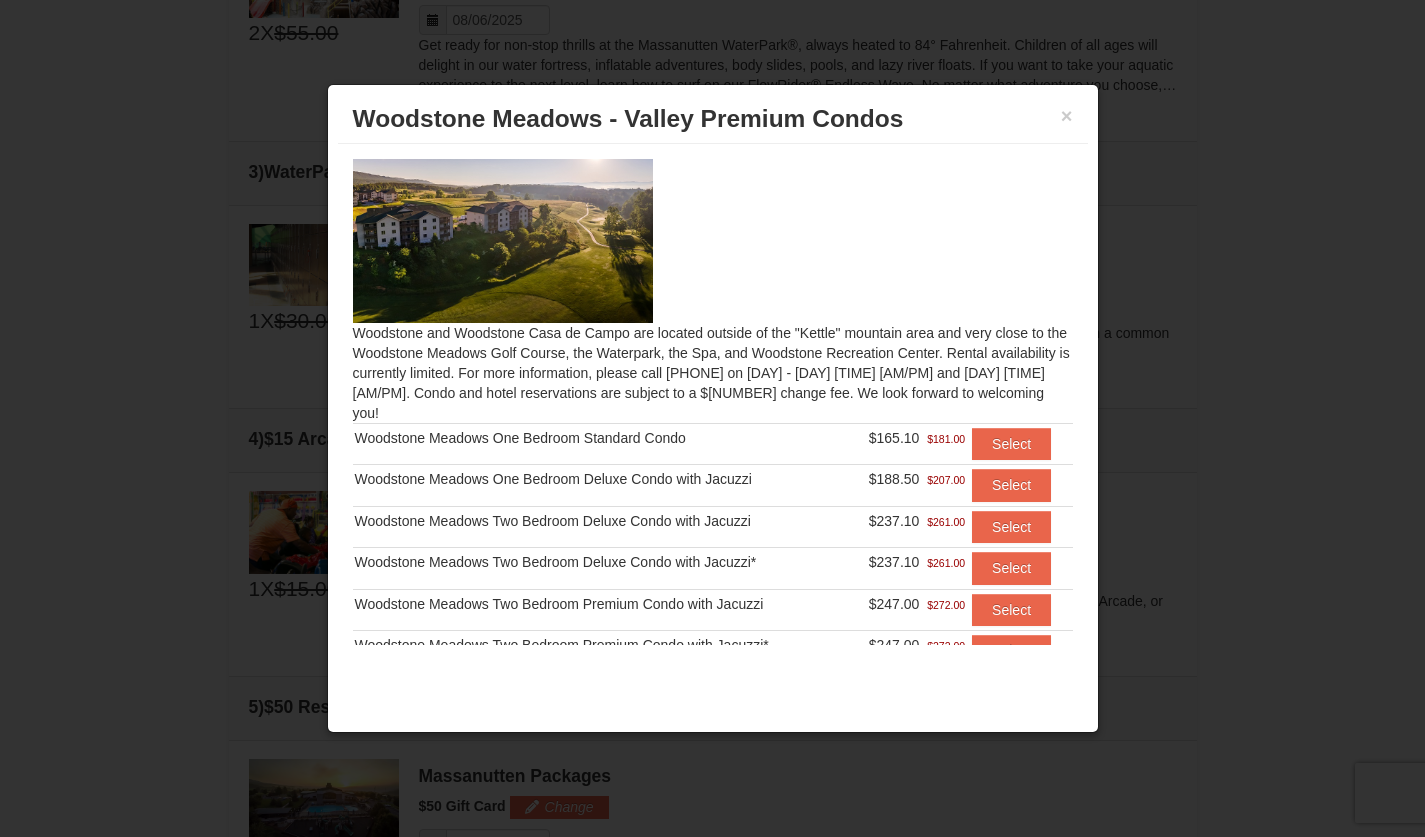 scroll, scrollTop: 59, scrollLeft: 0, axis: vertical 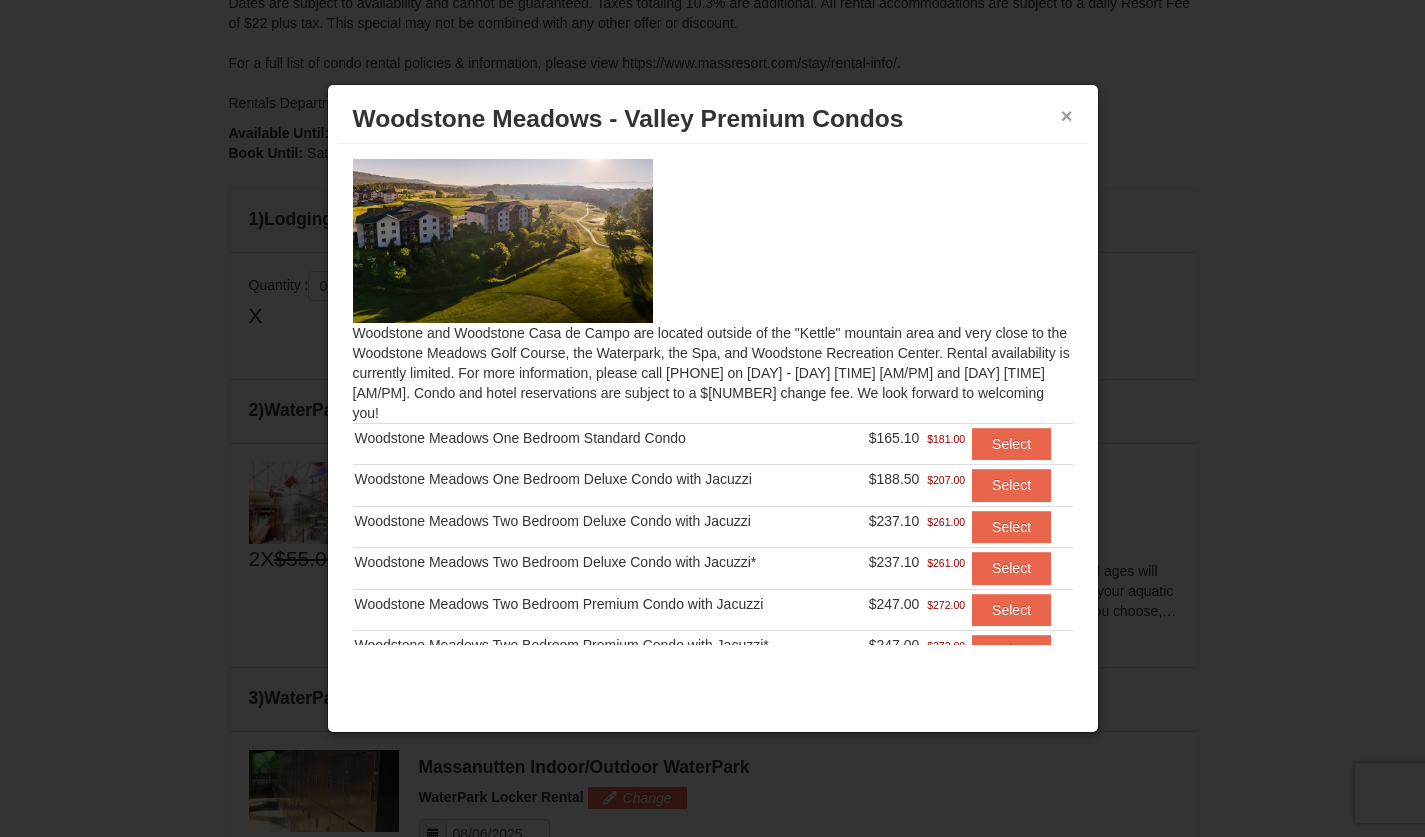 click on "×" at bounding box center (1067, 116) 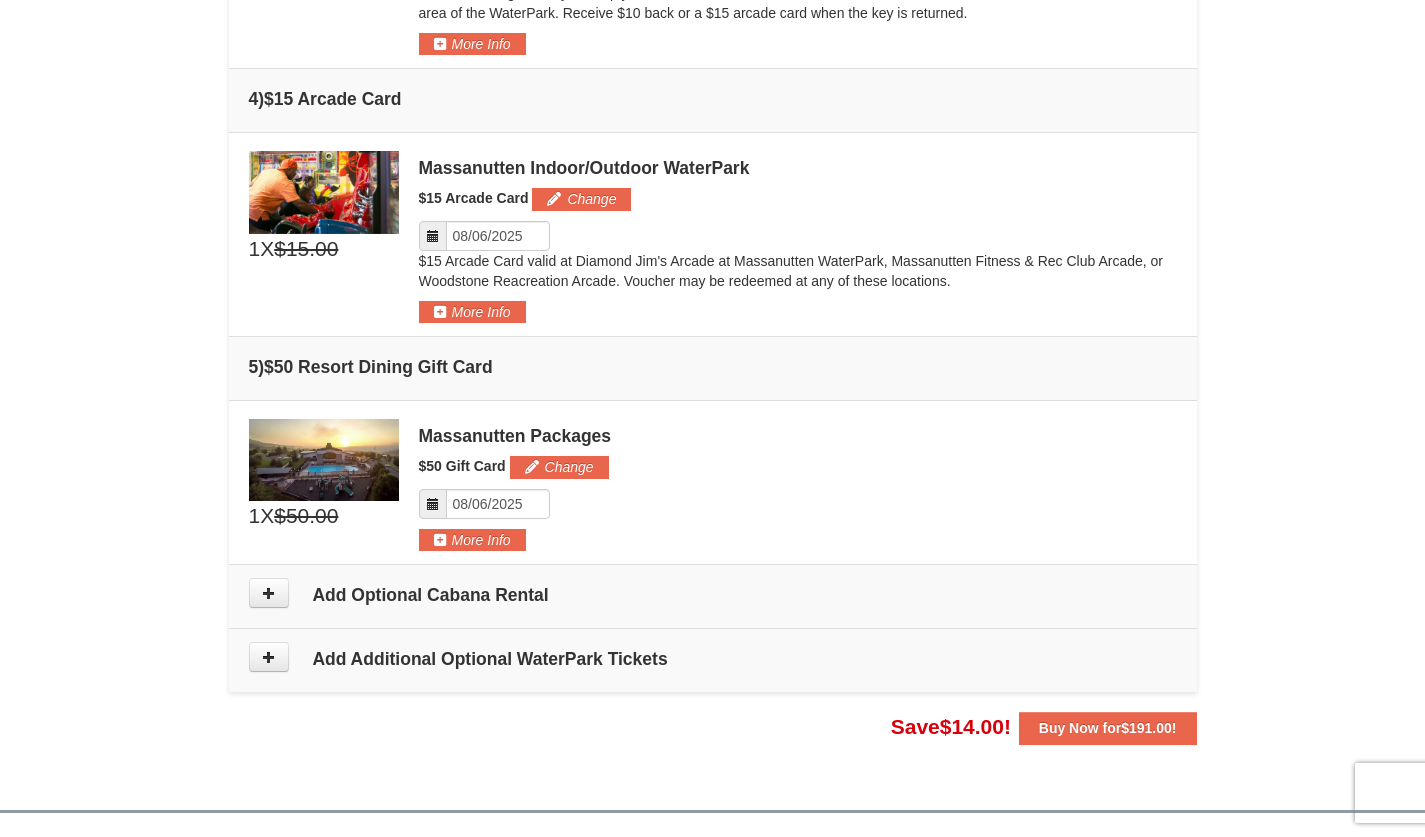 scroll, scrollTop: 1394, scrollLeft: 0, axis: vertical 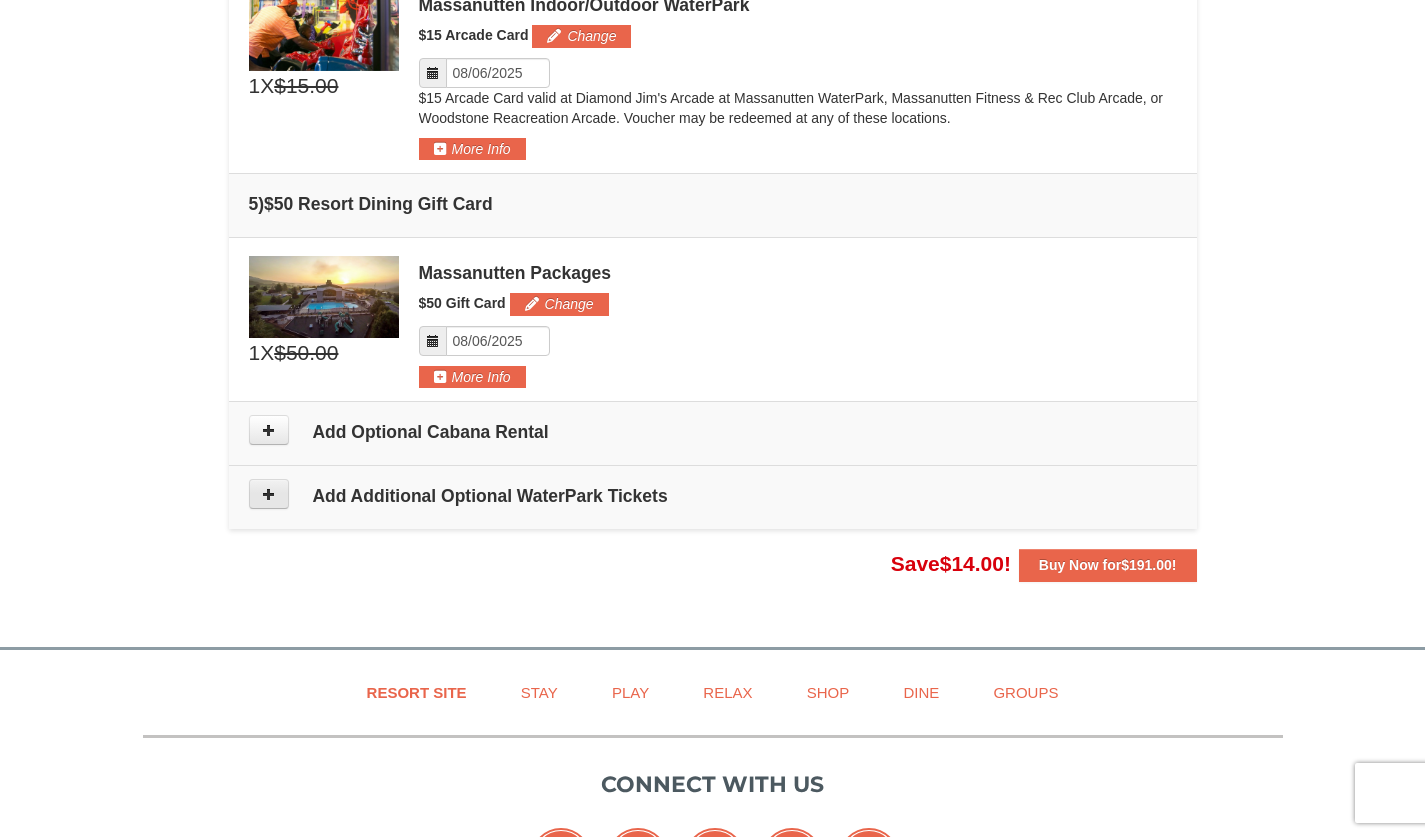 click at bounding box center (269, 494) 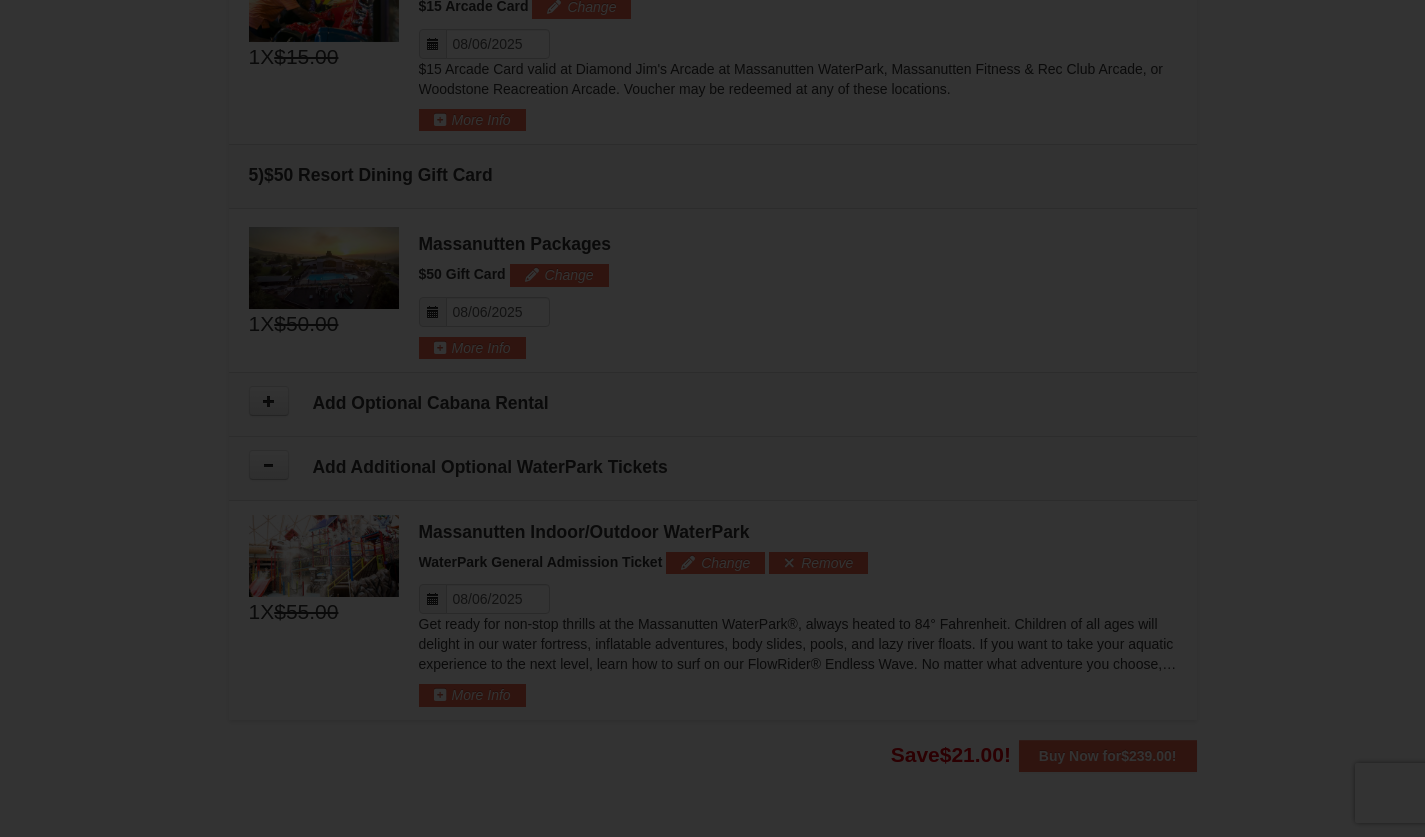 scroll, scrollTop: 1737, scrollLeft: 0, axis: vertical 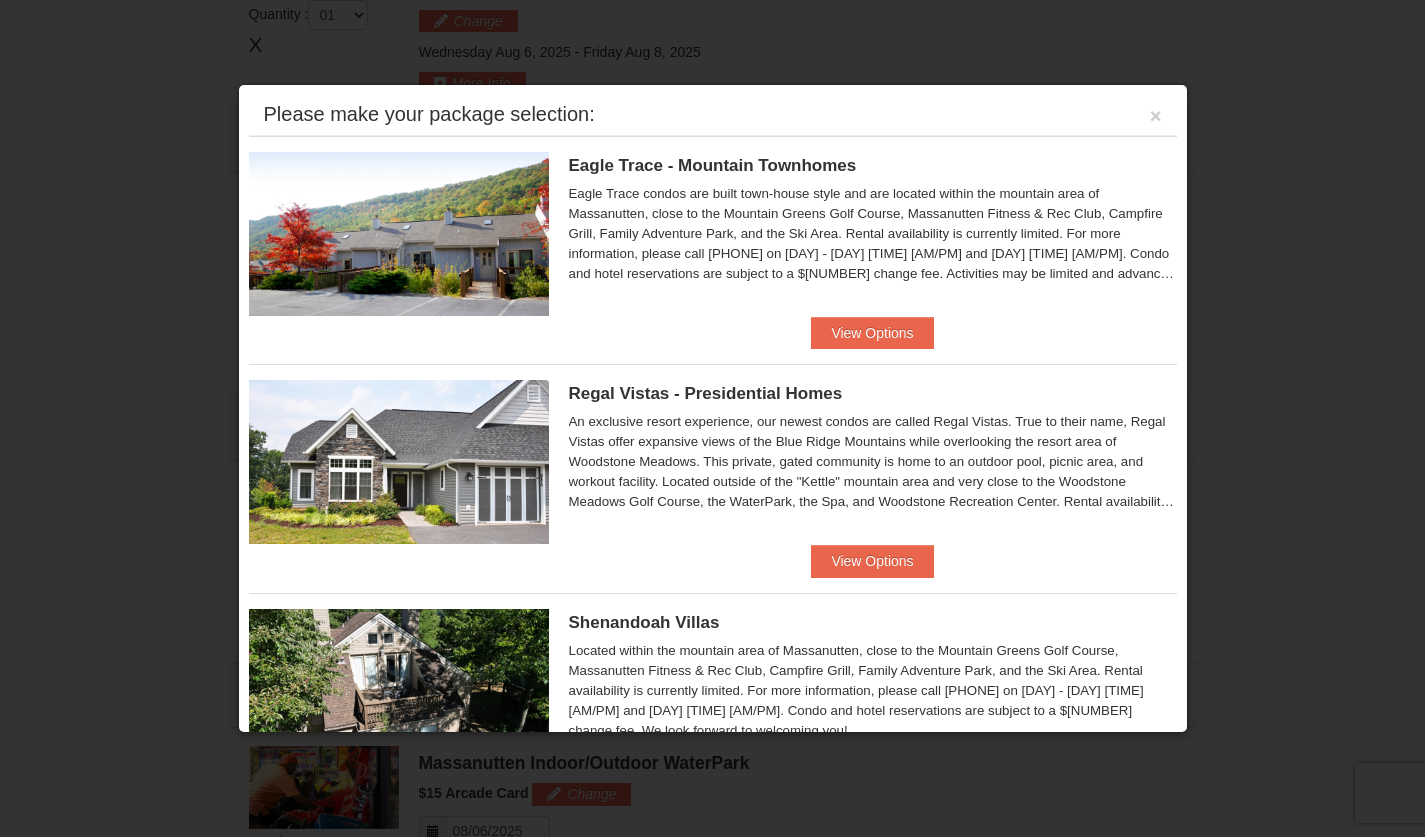 click on "Please make your package selection:
×" at bounding box center [713, 115] 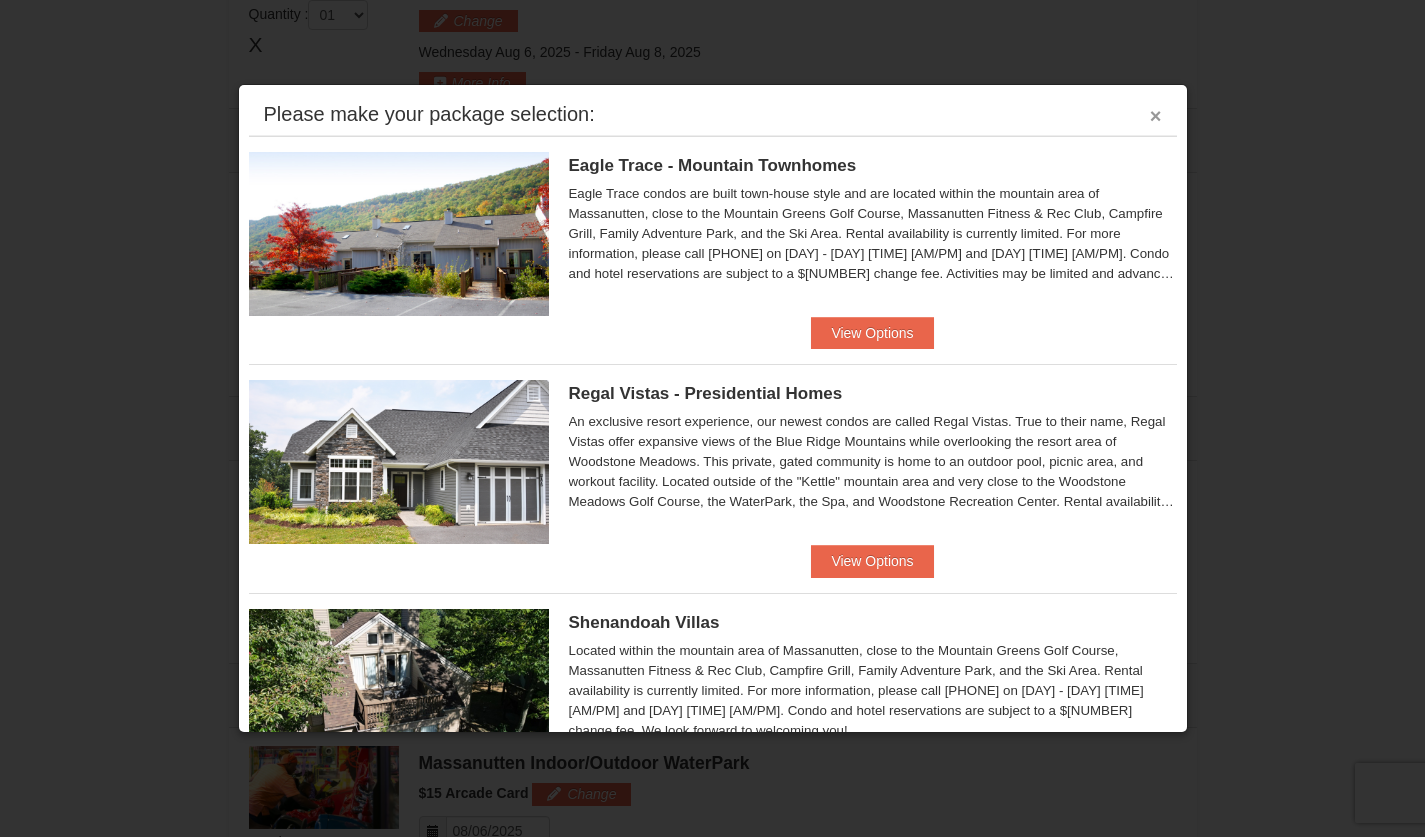 click on "×" at bounding box center (1156, 116) 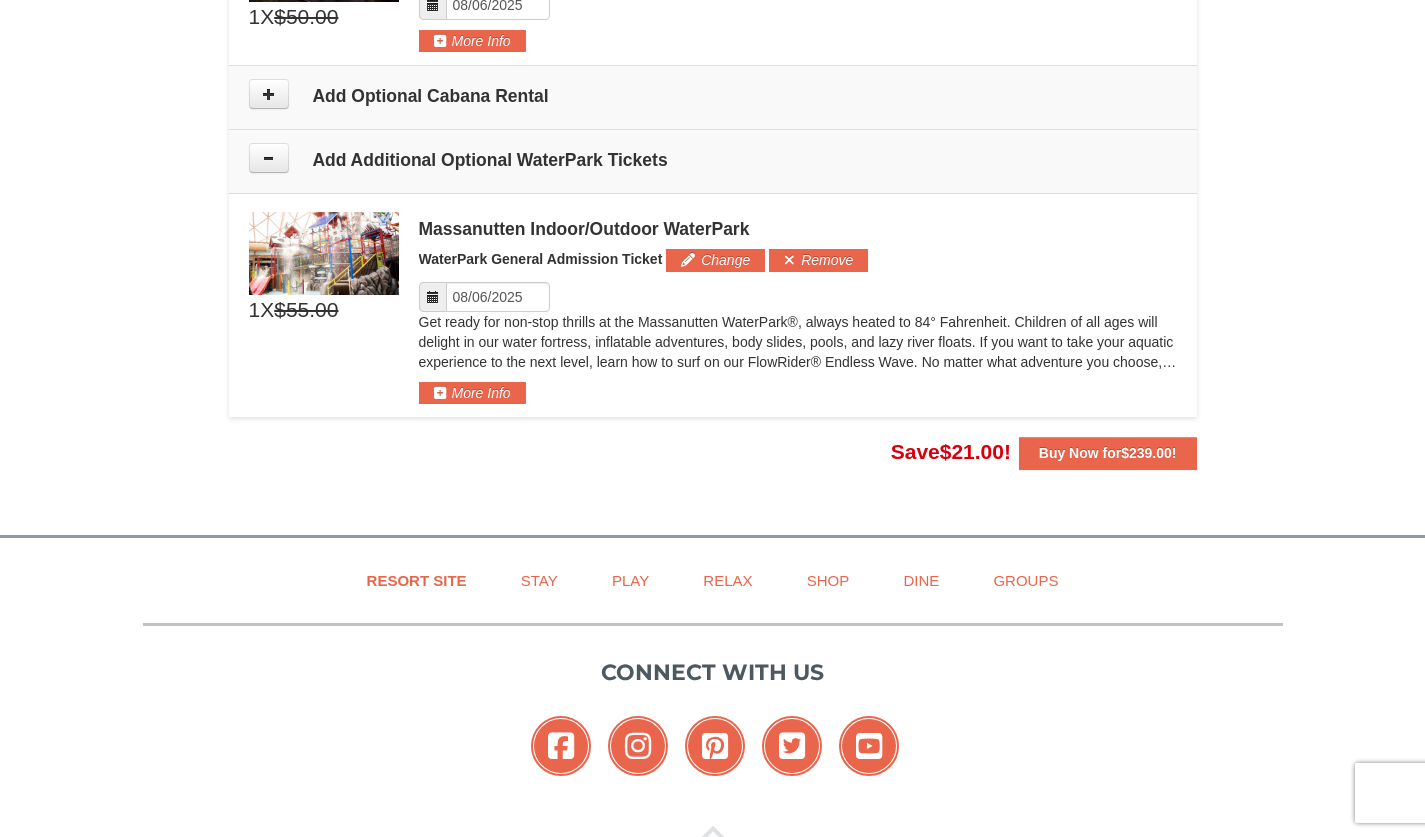 scroll, scrollTop: 1345, scrollLeft: 0, axis: vertical 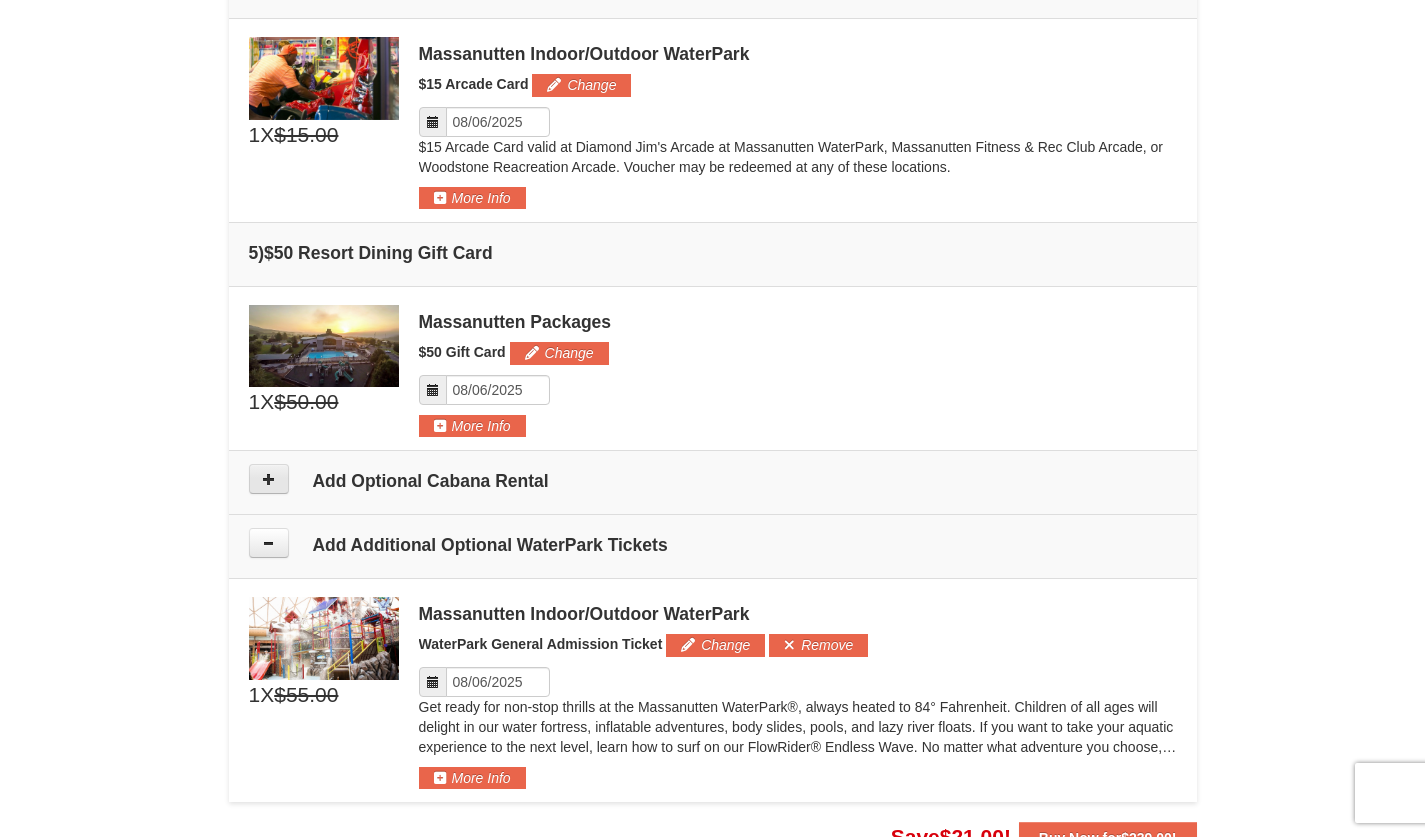 click at bounding box center (269, 479) 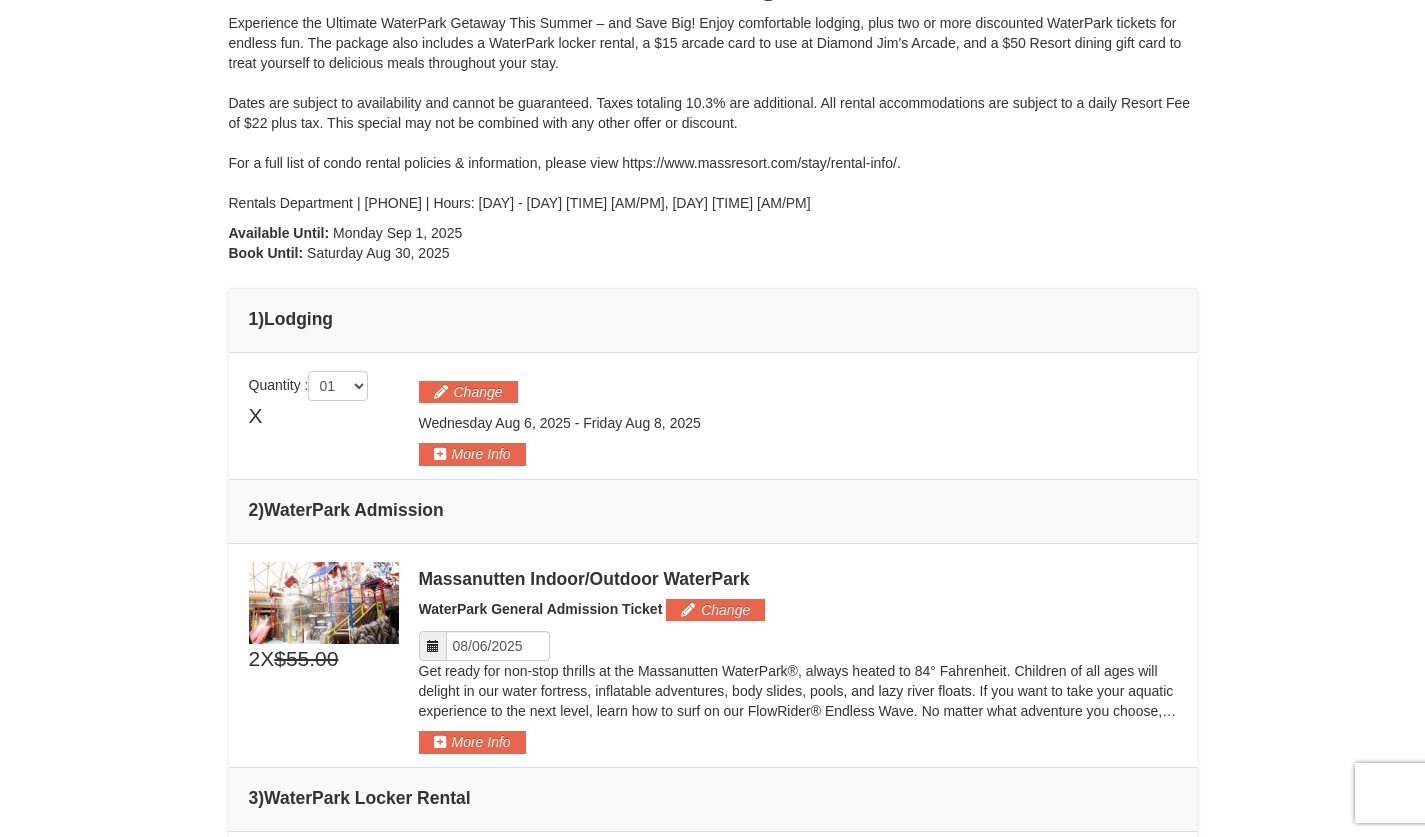 scroll, scrollTop: 288, scrollLeft: 0, axis: vertical 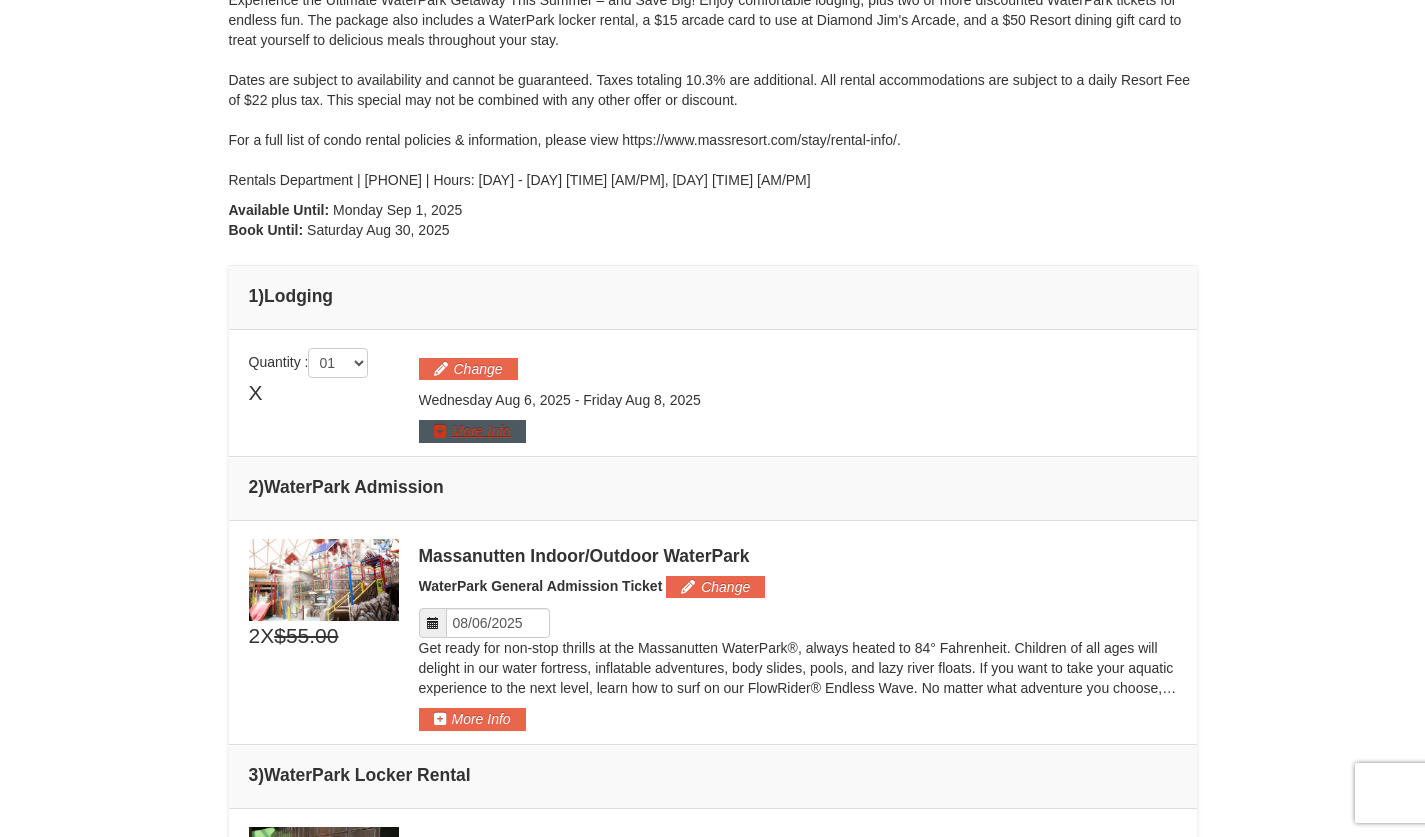 click on "More Info" at bounding box center (472, 431) 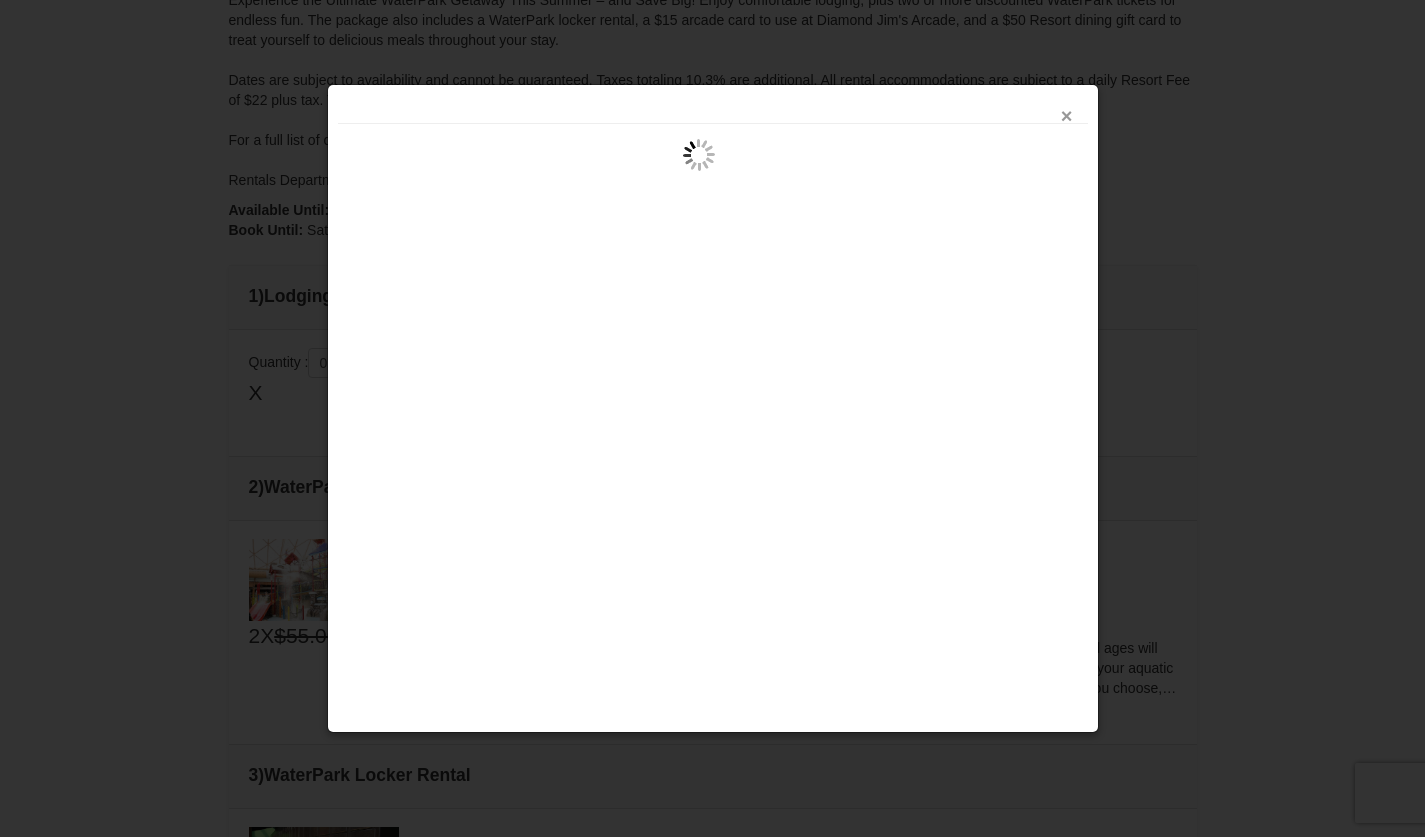 click on "×" at bounding box center (1067, 116) 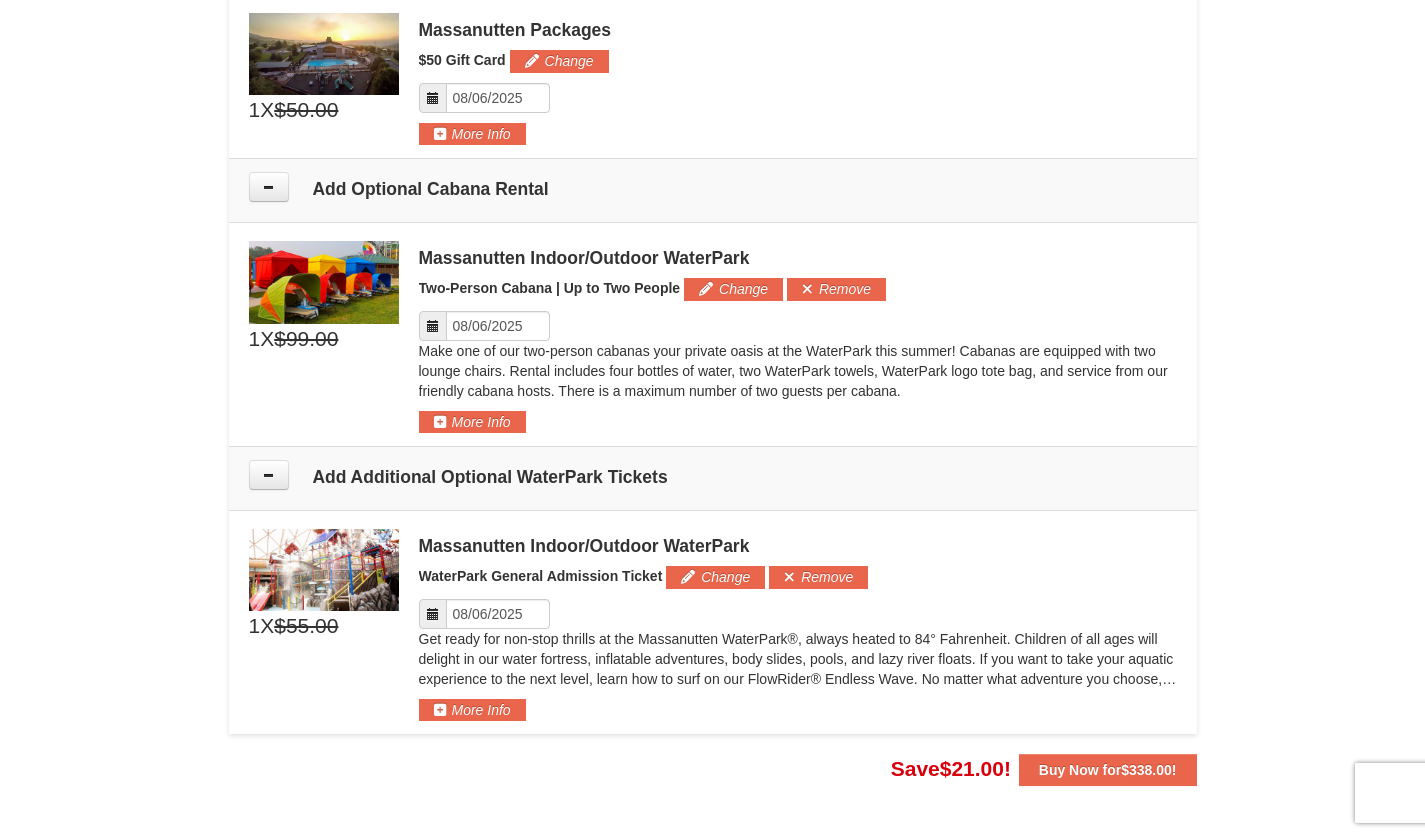 scroll, scrollTop: 1648, scrollLeft: 0, axis: vertical 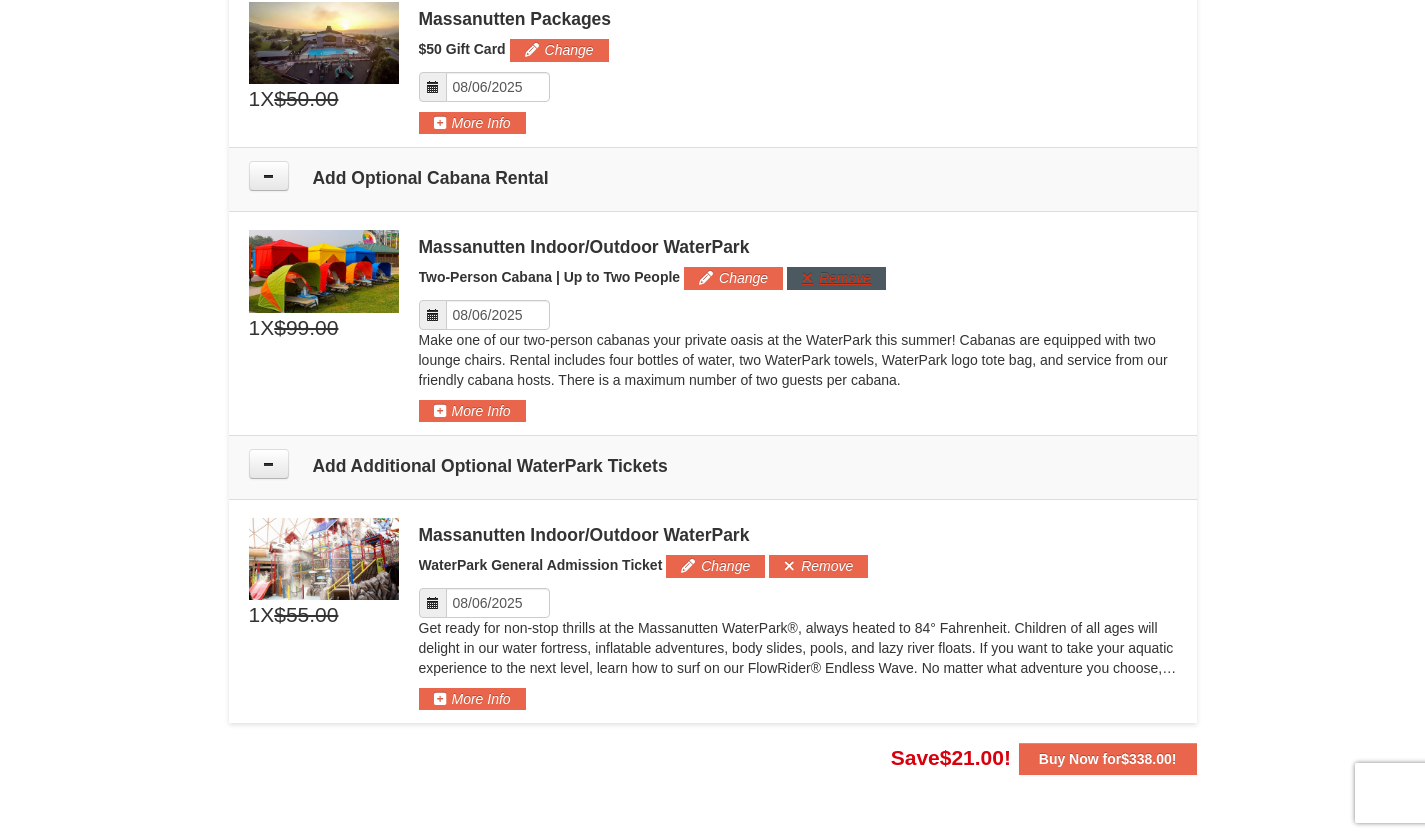 click on "Remove" at bounding box center [836, 278] 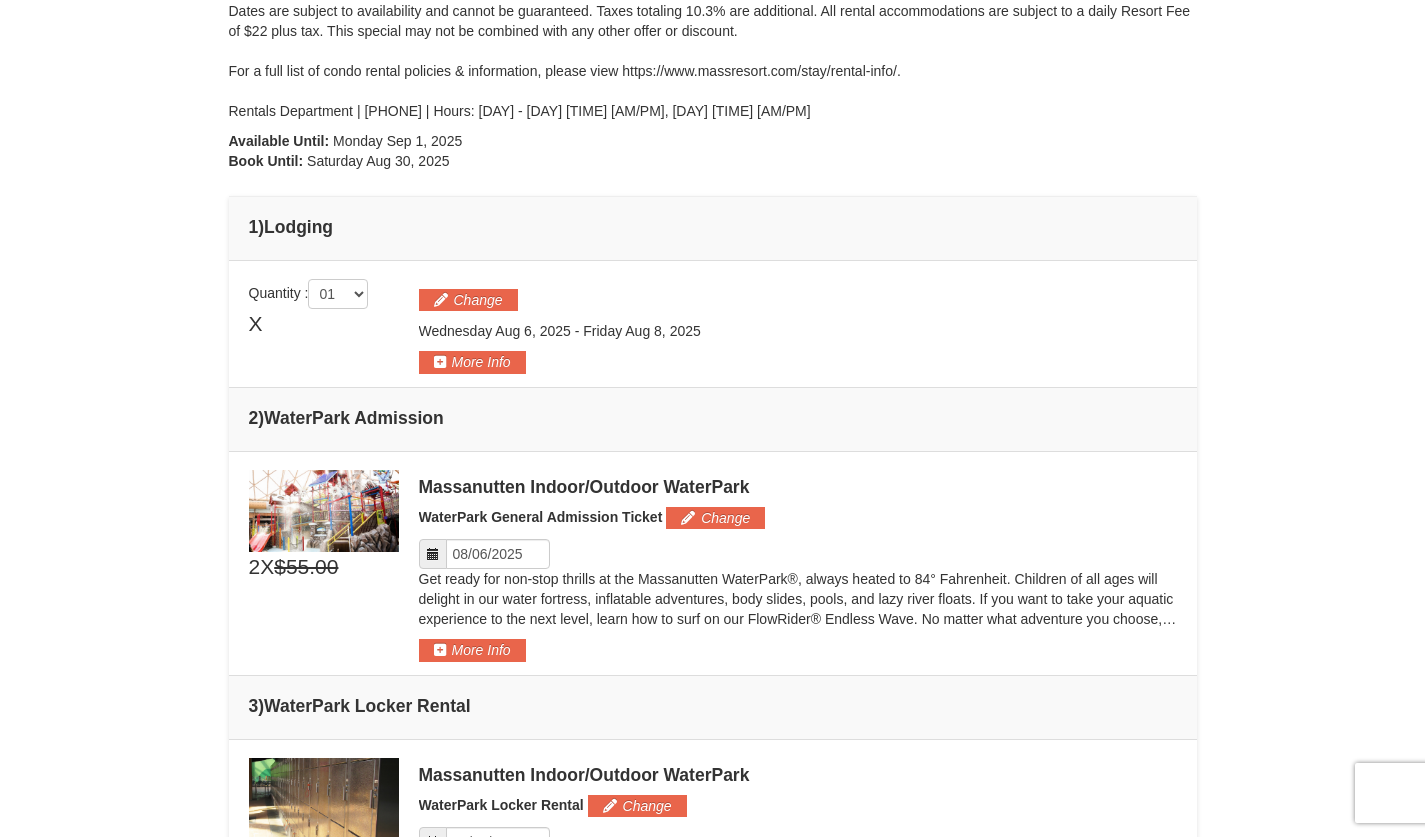 scroll, scrollTop: 189, scrollLeft: 0, axis: vertical 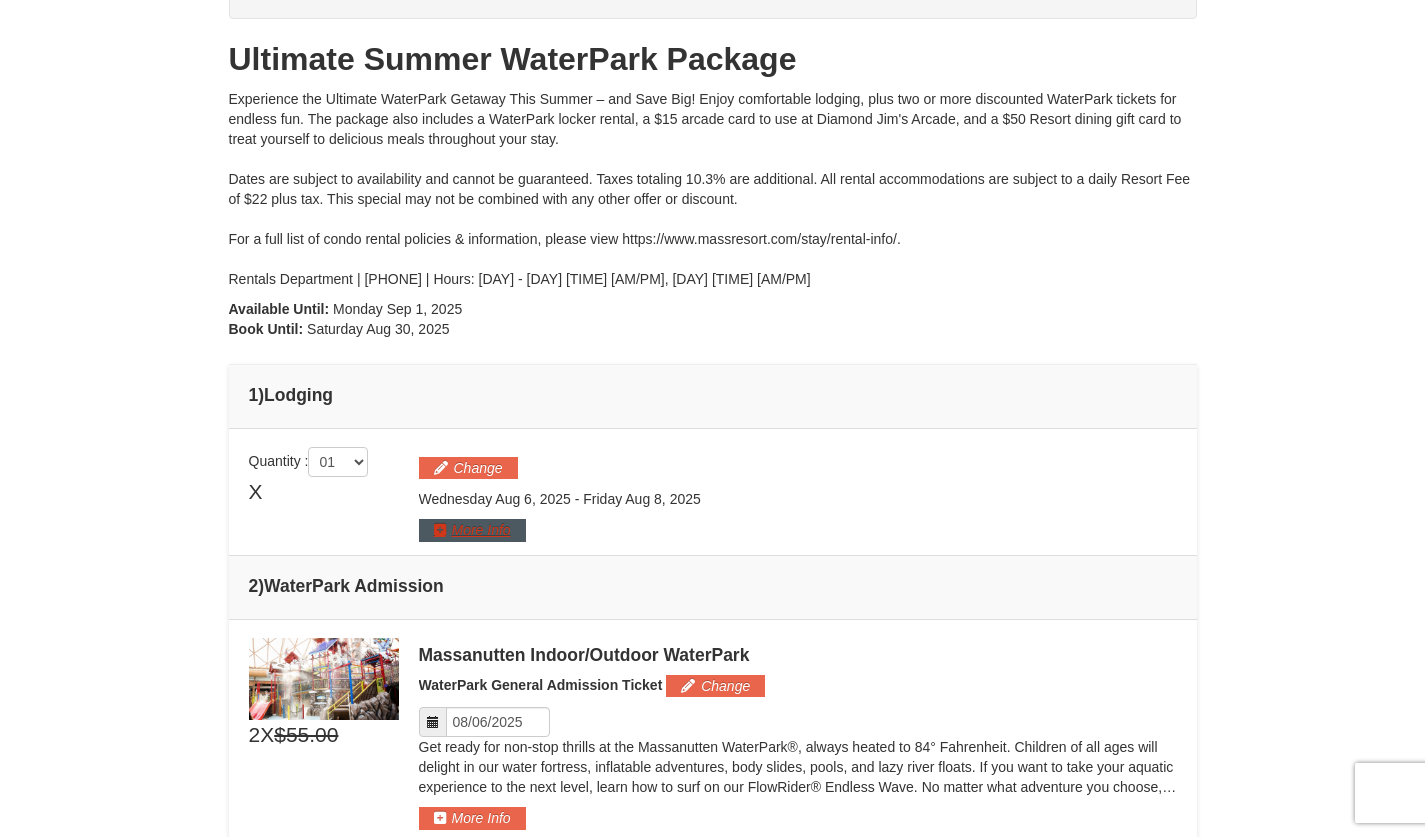 click on "More Info" at bounding box center [472, 530] 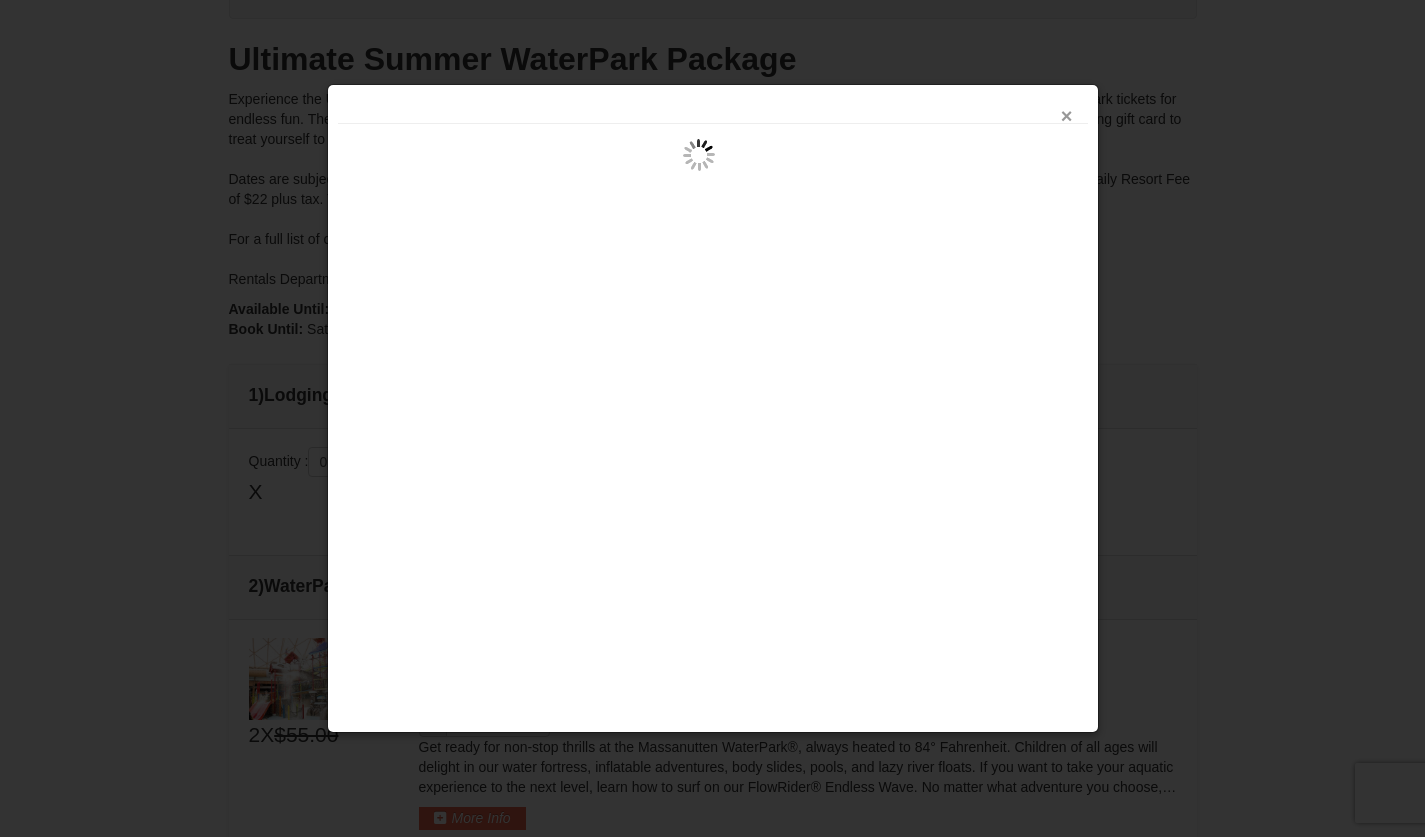click on "×" at bounding box center [1067, 116] 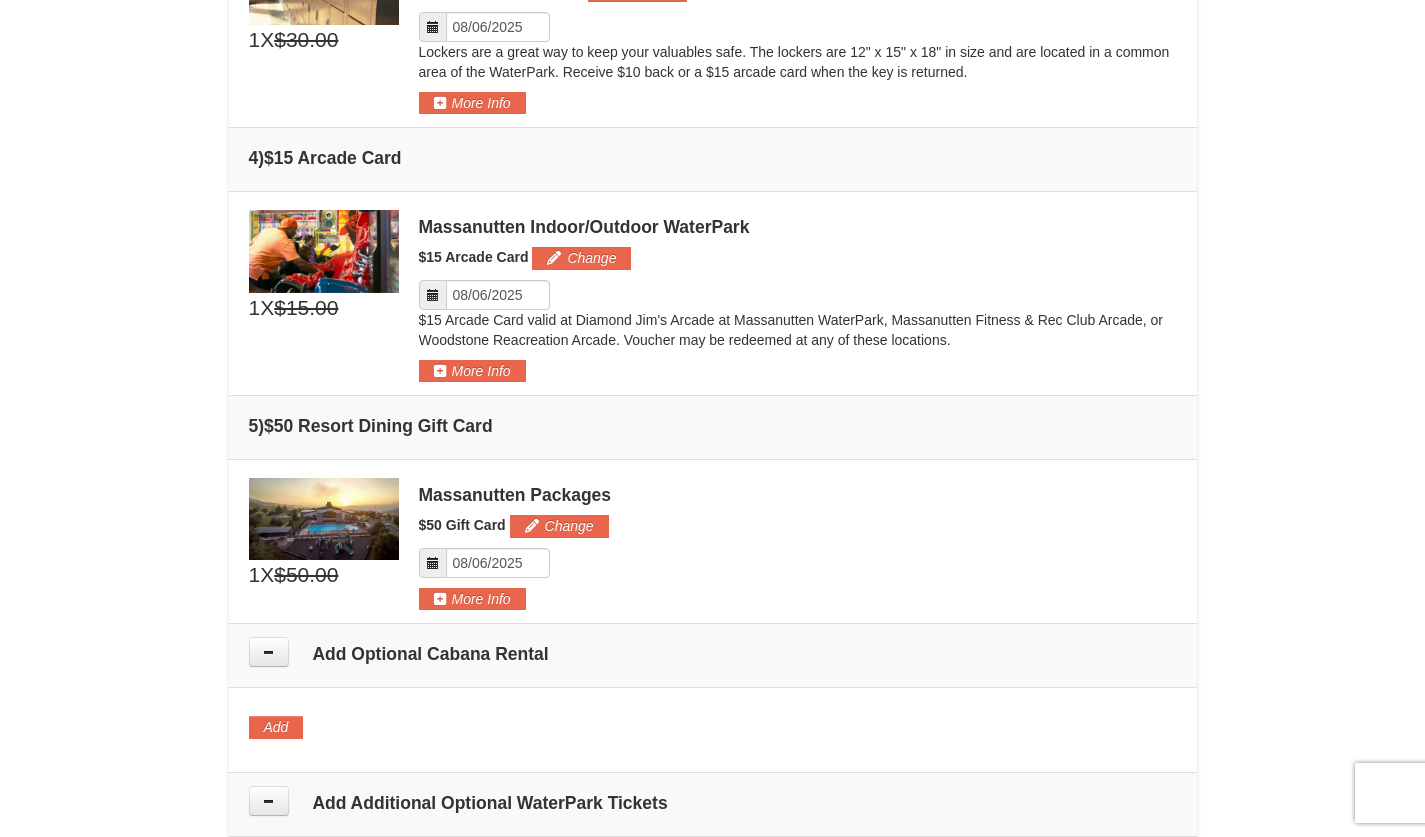 scroll, scrollTop: 505, scrollLeft: 0, axis: vertical 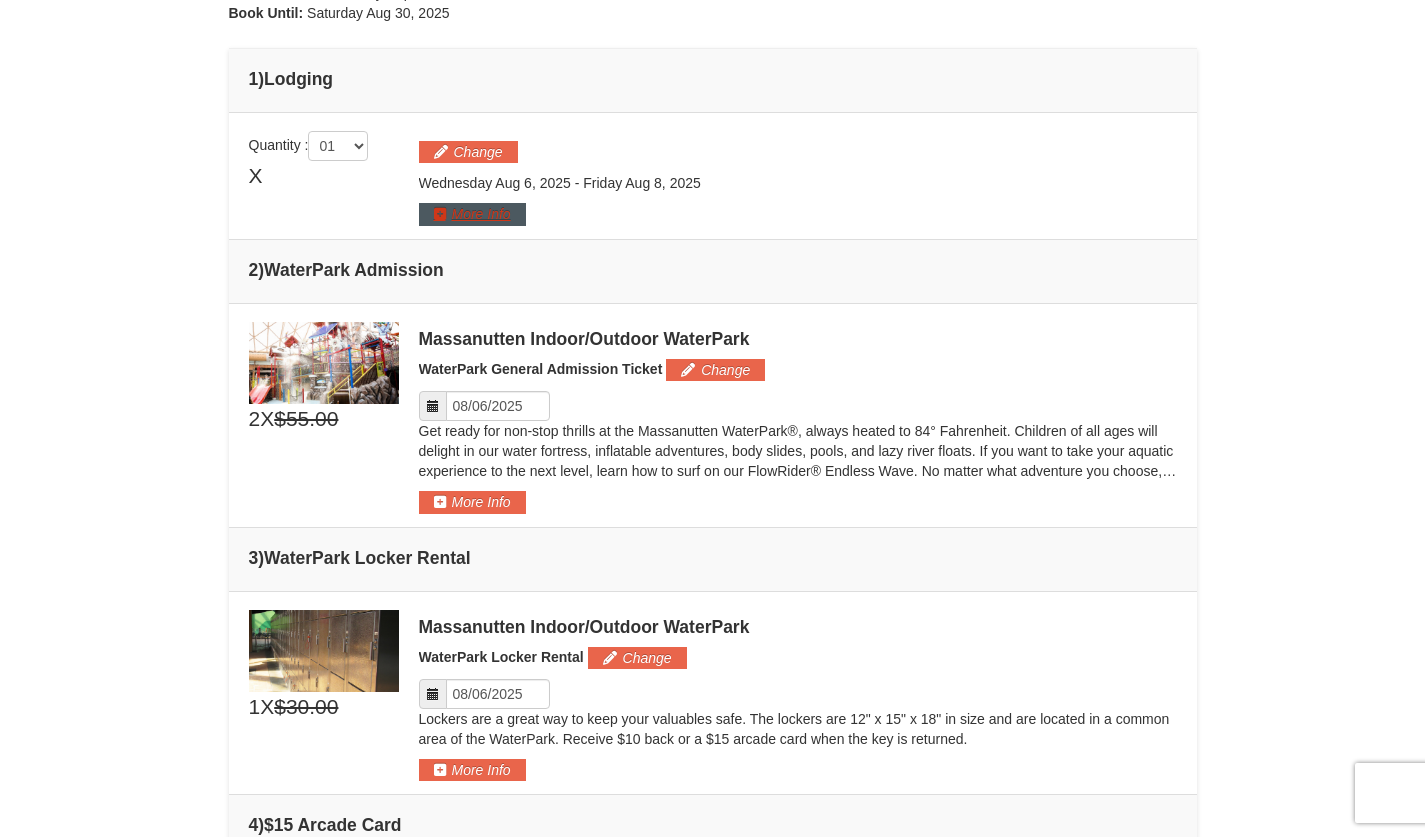 click on "More Info" at bounding box center [472, 214] 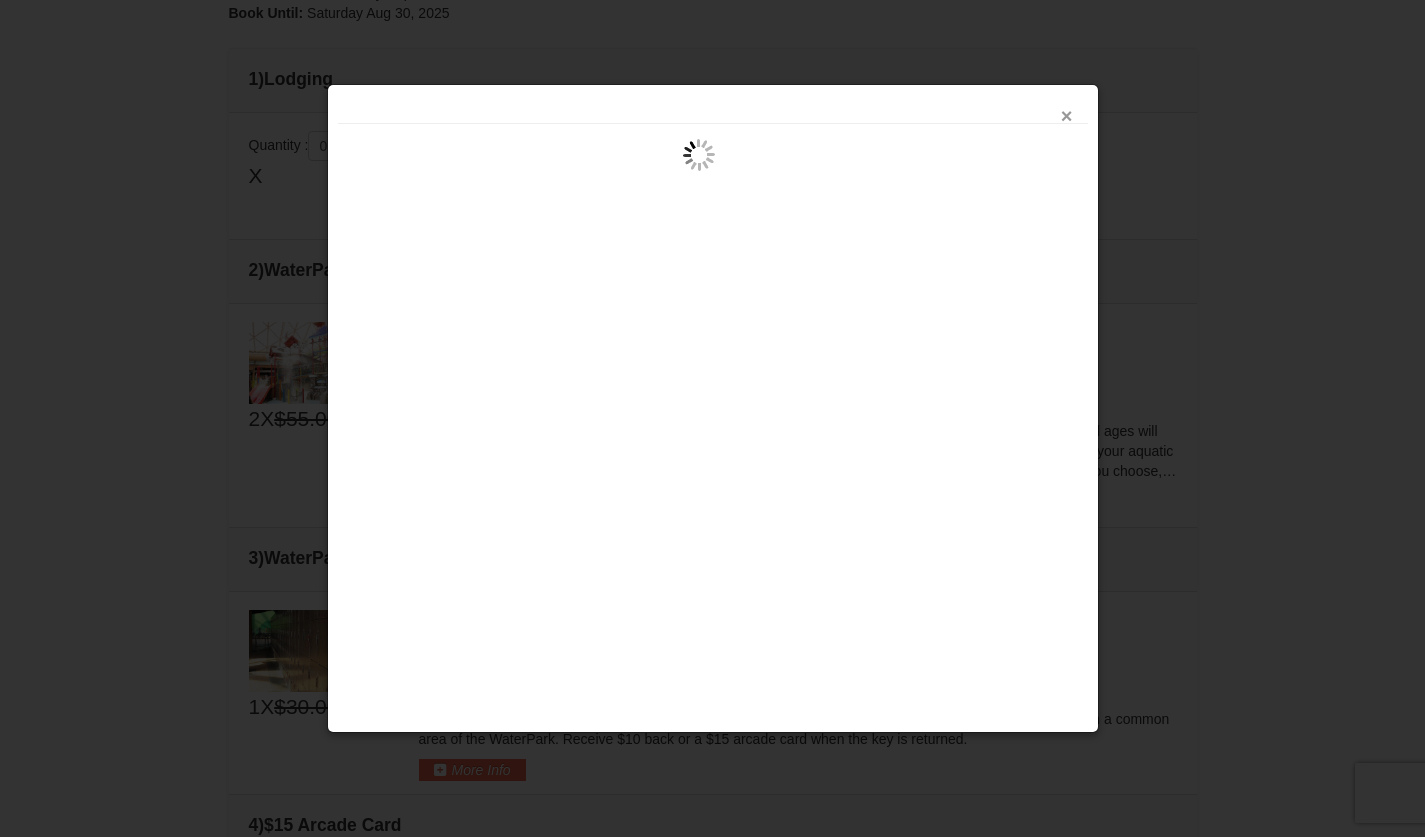 click on "×" at bounding box center [1067, 116] 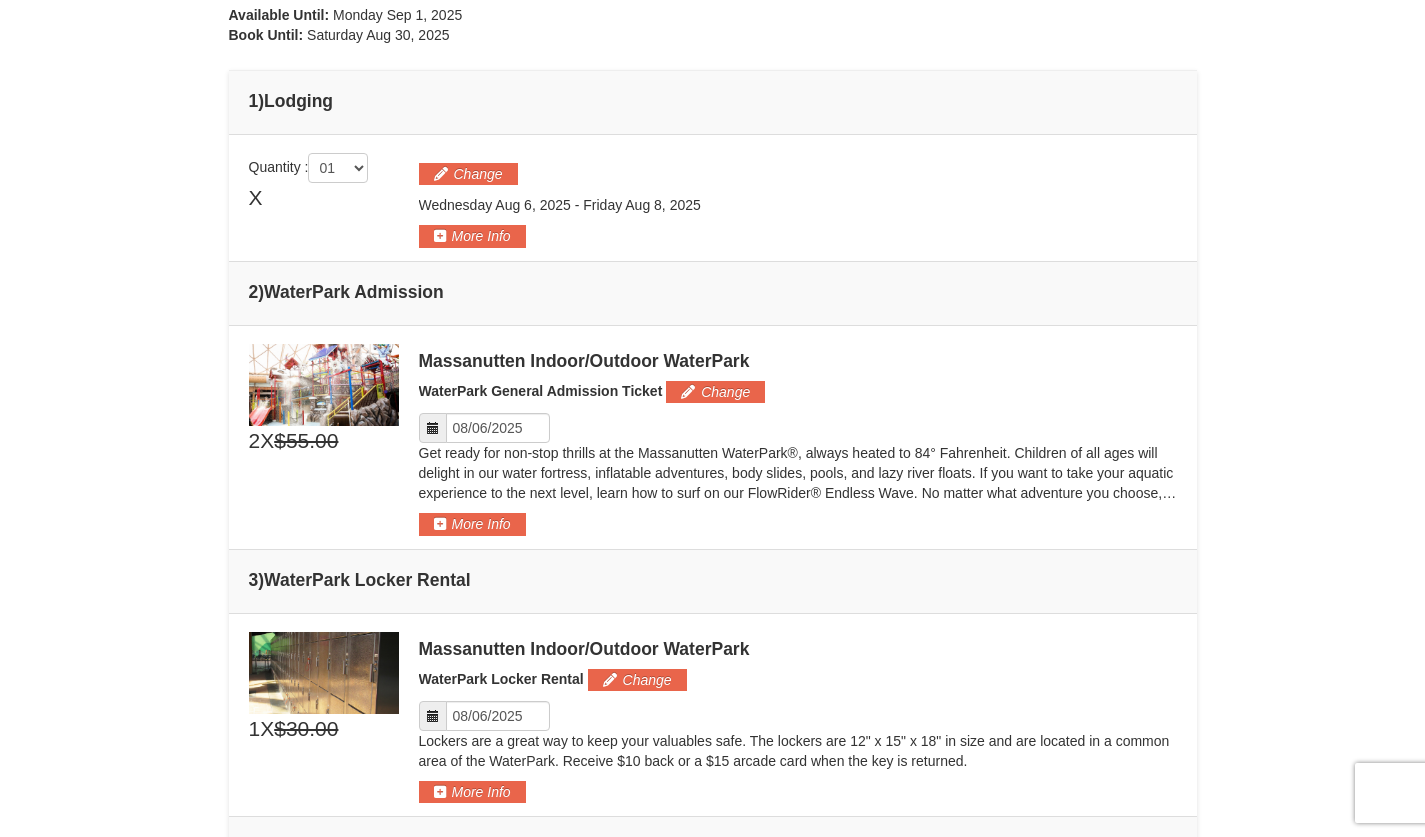 scroll, scrollTop: 0, scrollLeft: 0, axis: both 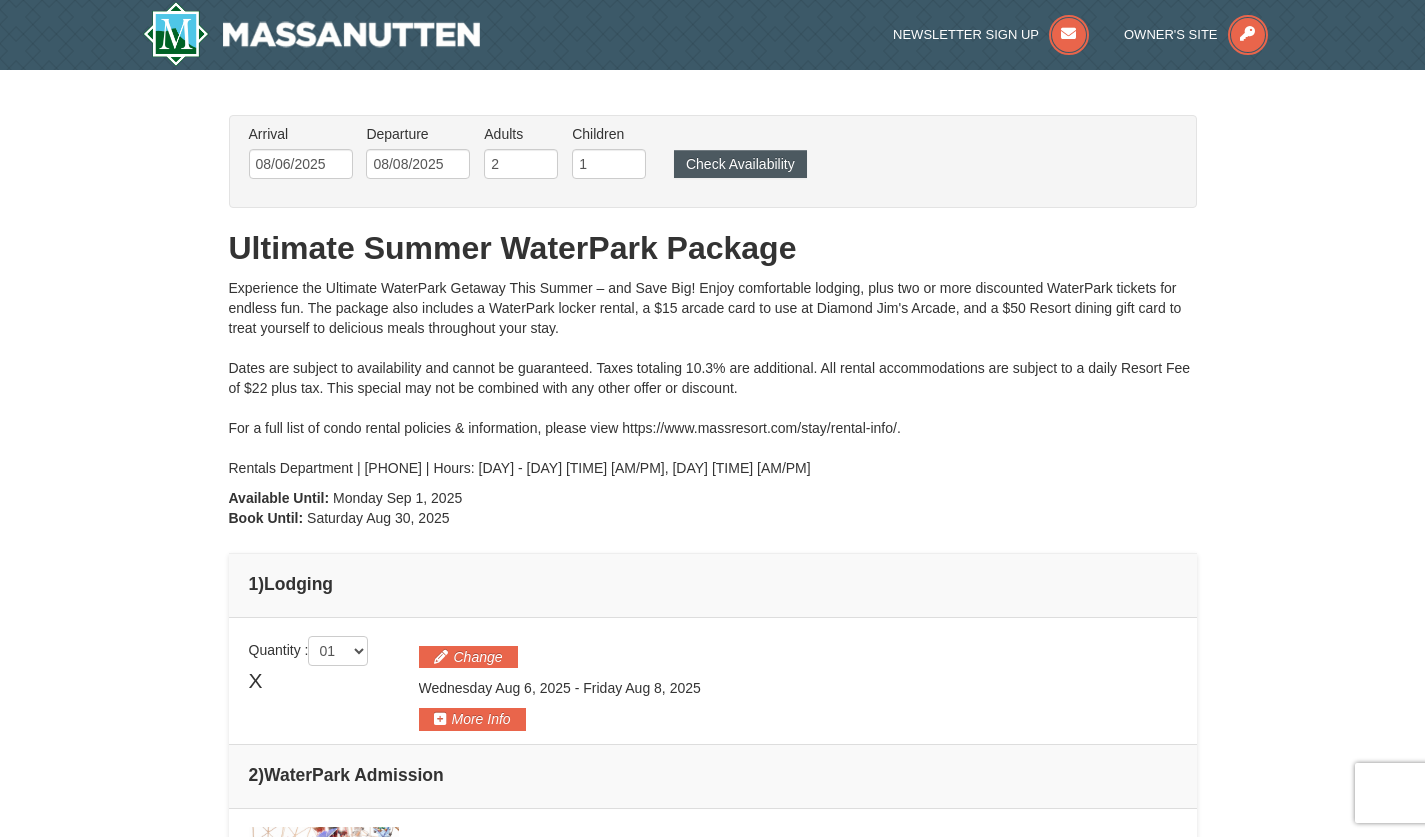 click on "Check Availability" at bounding box center (740, 164) 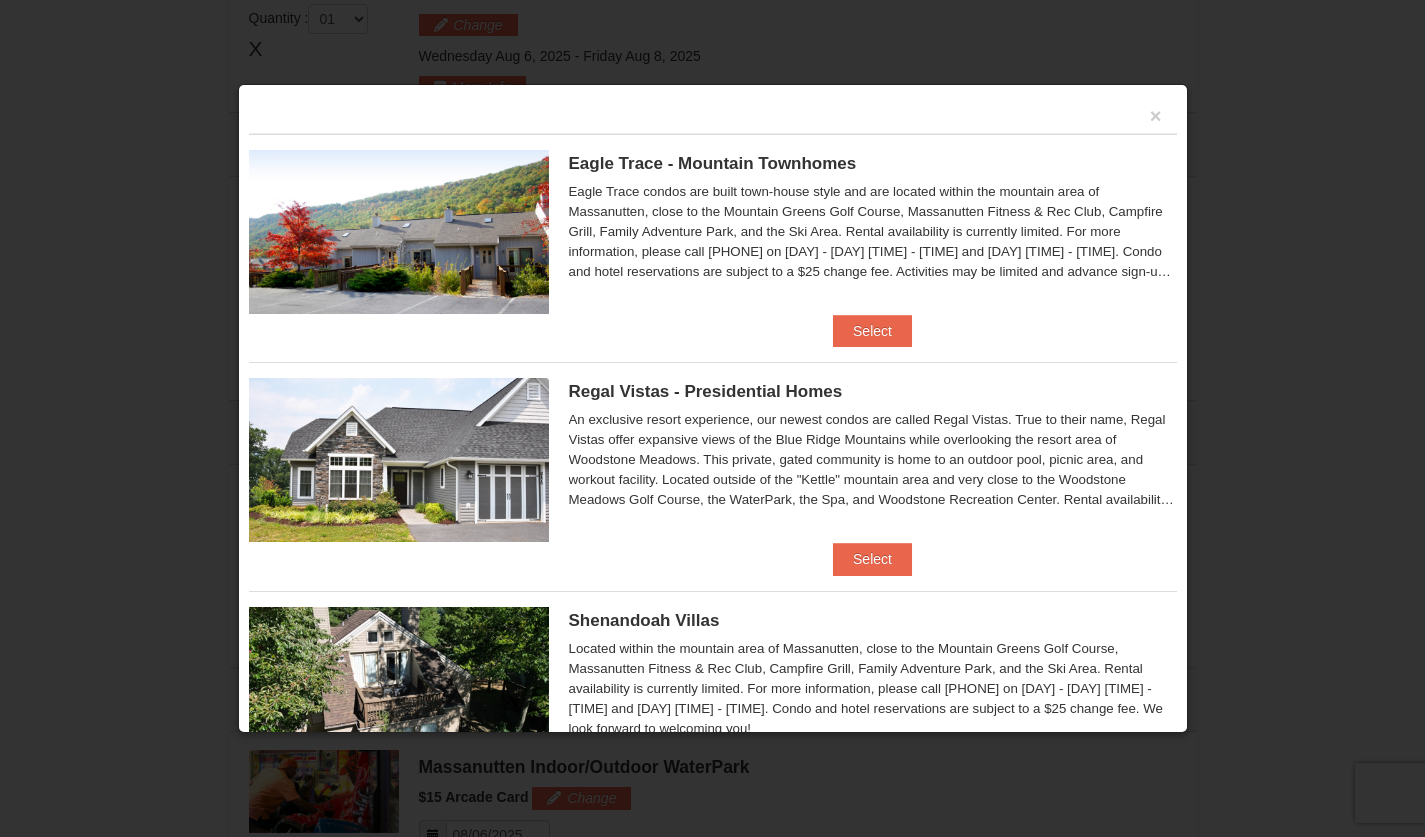 scroll, scrollTop: 632, scrollLeft: 0, axis: vertical 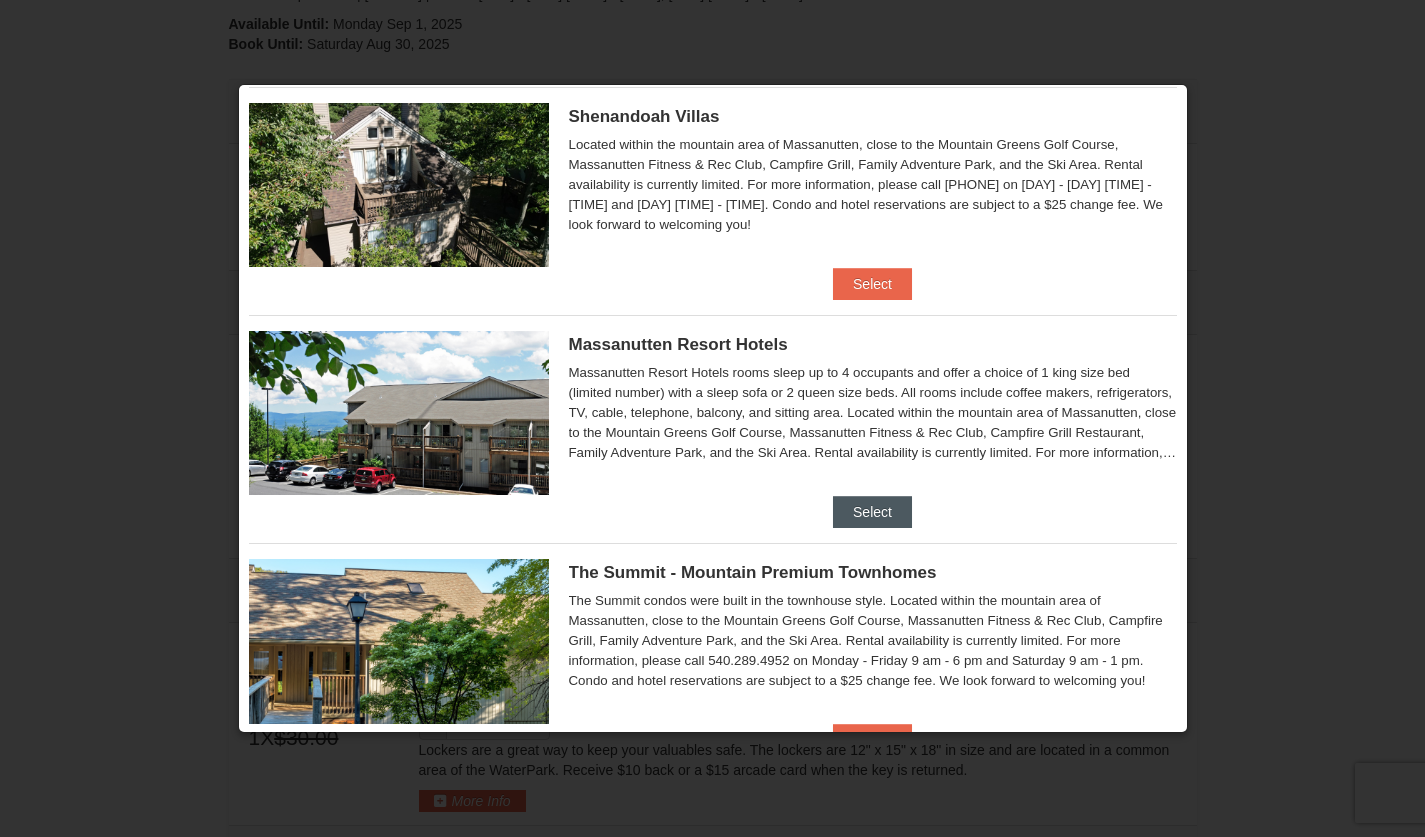 click on "Select" at bounding box center [872, 512] 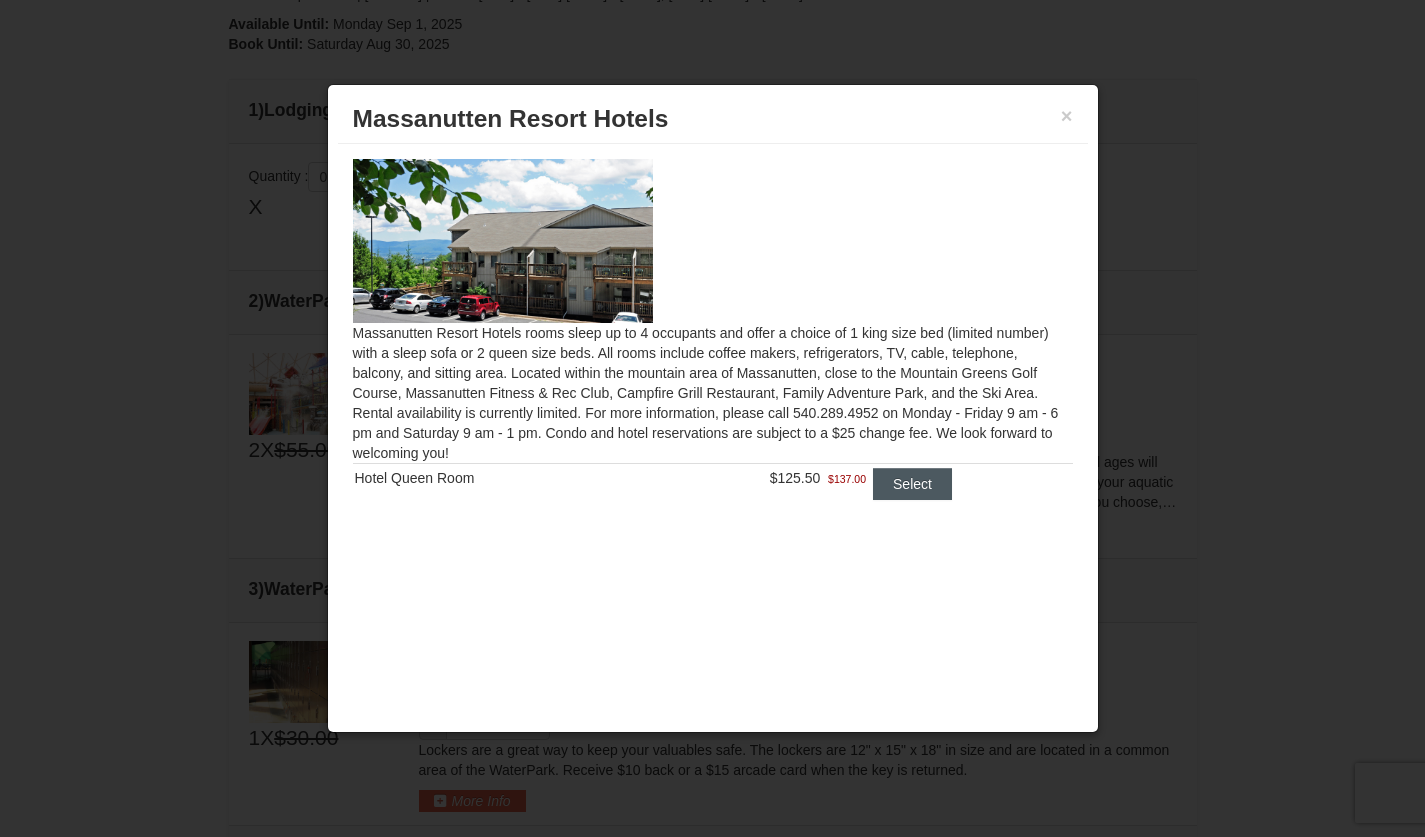 click on "Select" at bounding box center [912, 484] 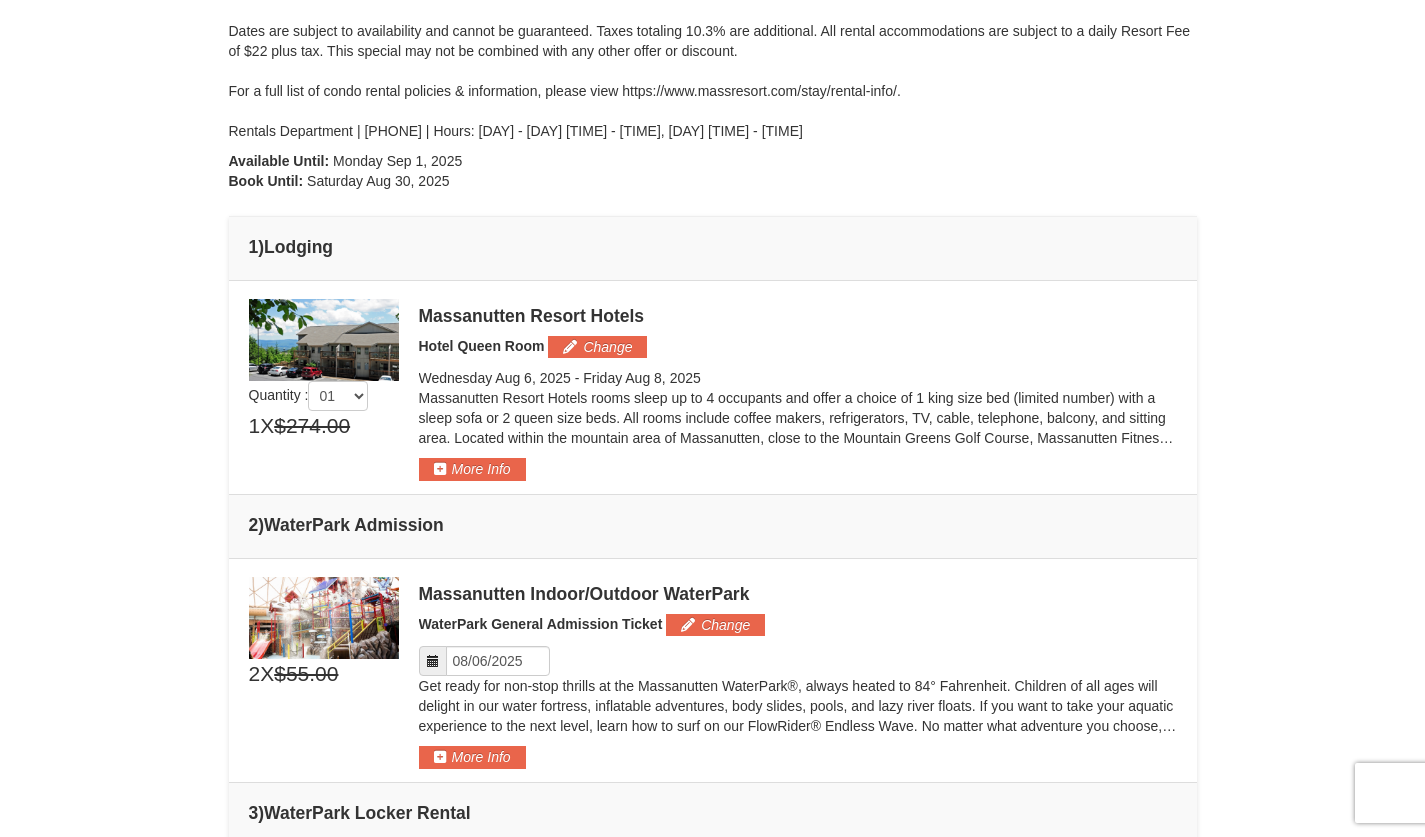 scroll, scrollTop: 311, scrollLeft: 0, axis: vertical 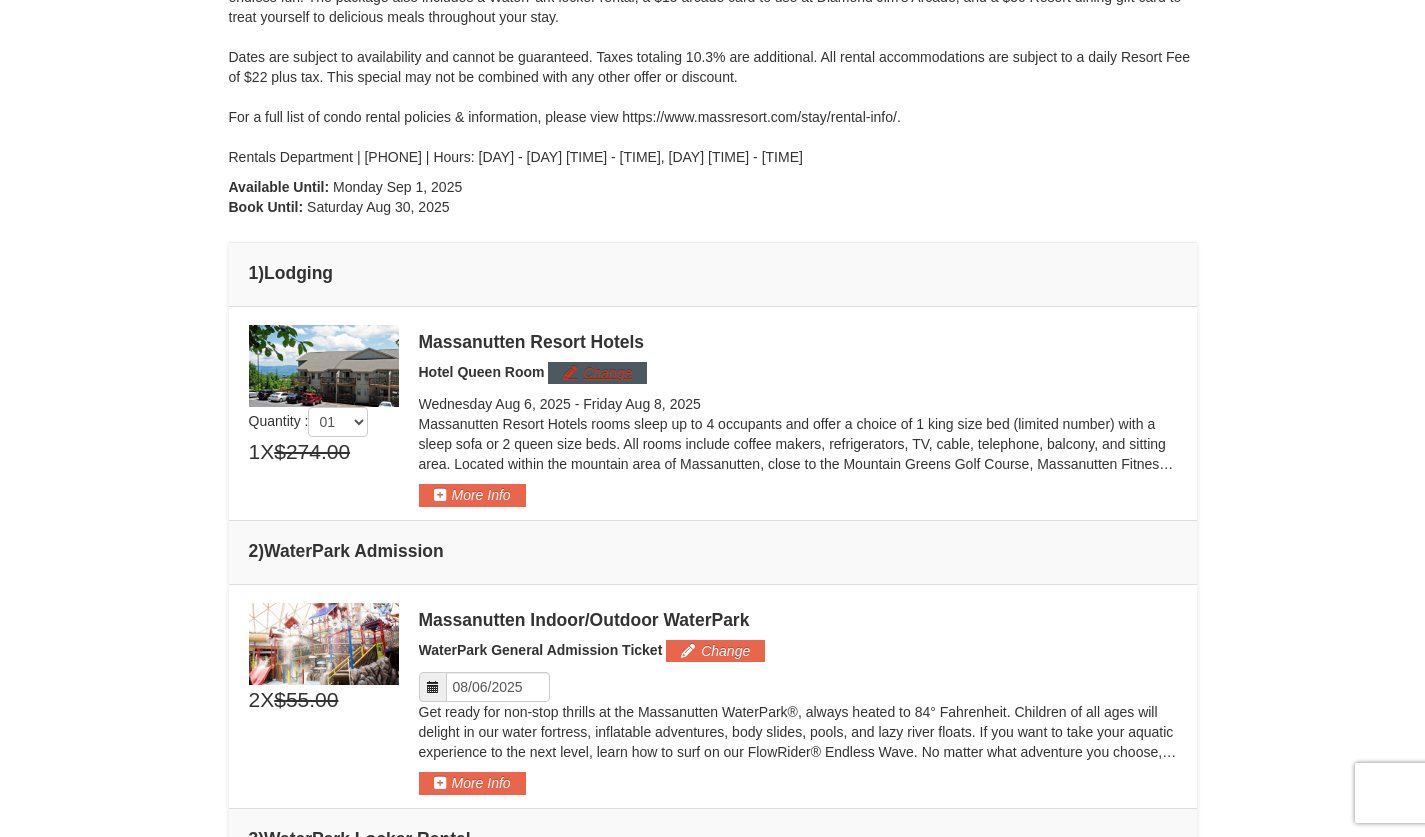 click on "Change" at bounding box center [597, 373] 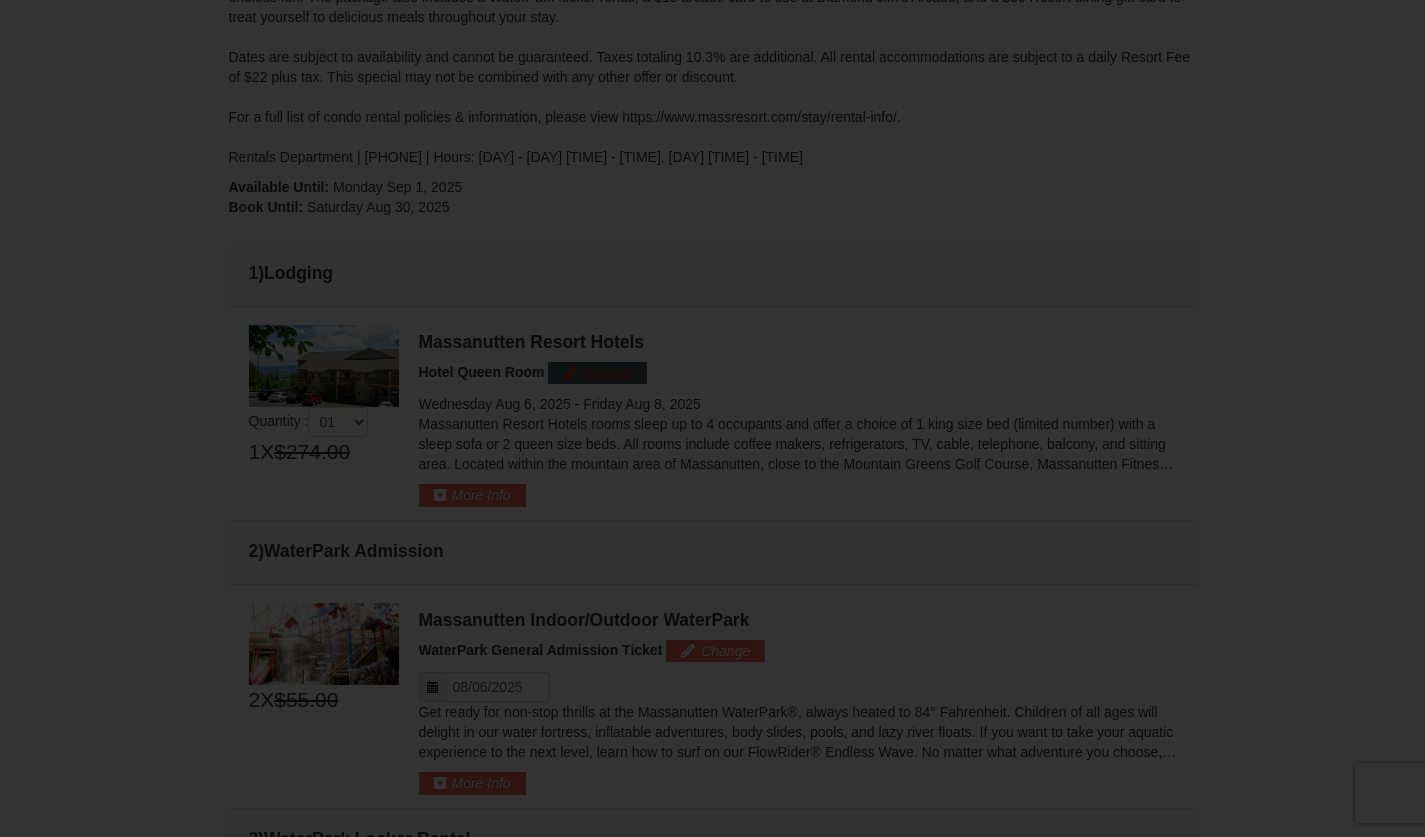 scroll, scrollTop: 365, scrollLeft: 0, axis: vertical 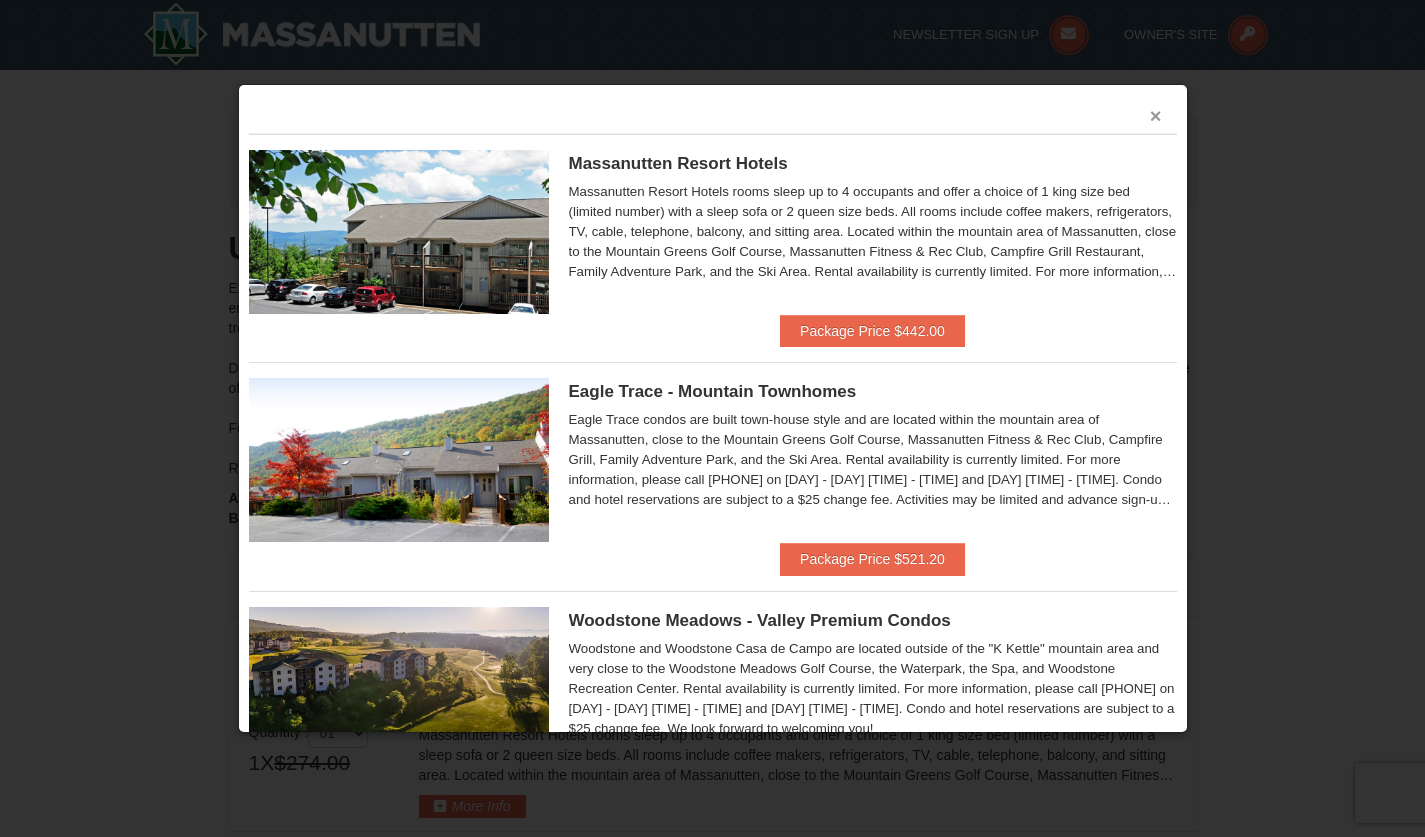 click on "×" at bounding box center [1156, 116] 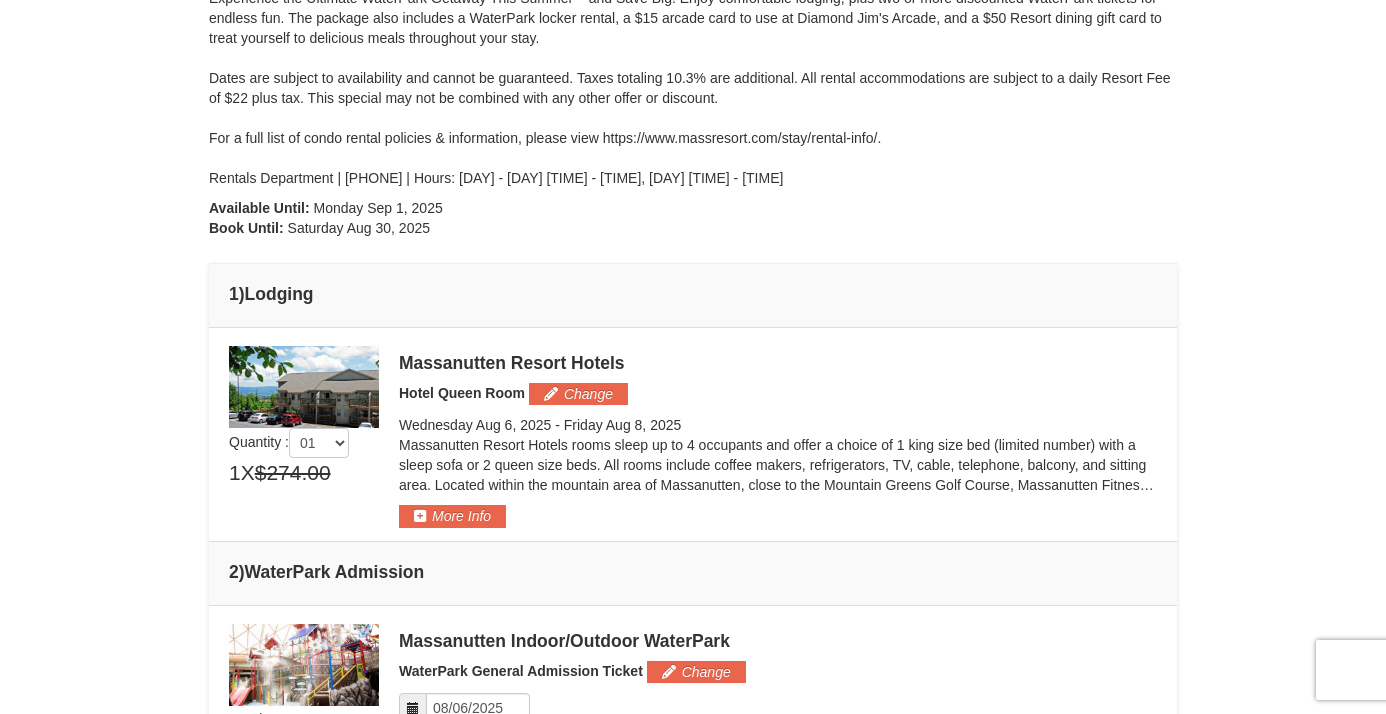 scroll, scrollTop: 0, scrollLeft: 0, axis: both 